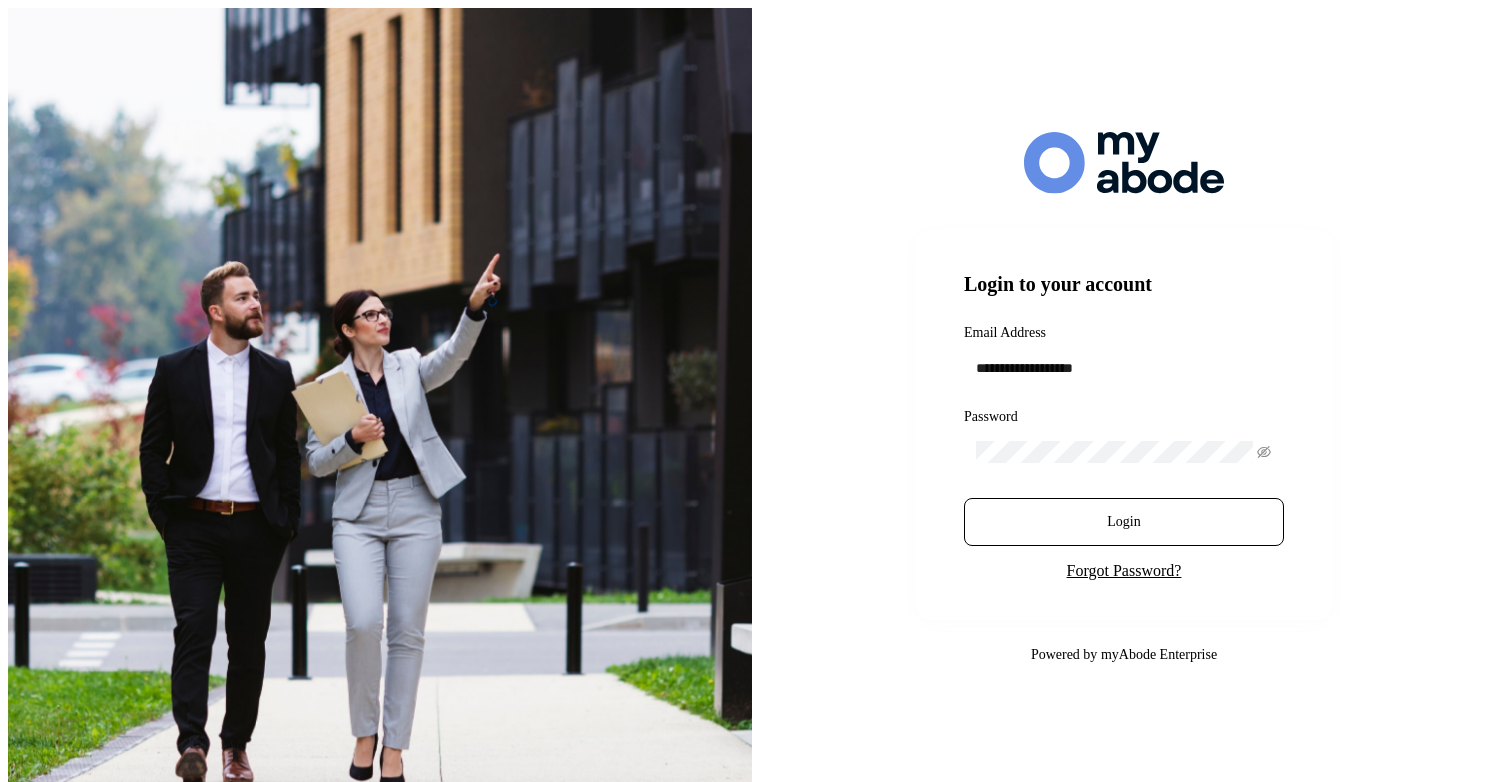 scroll, scrollTop: 0, scrollLeft: 0, axis: both 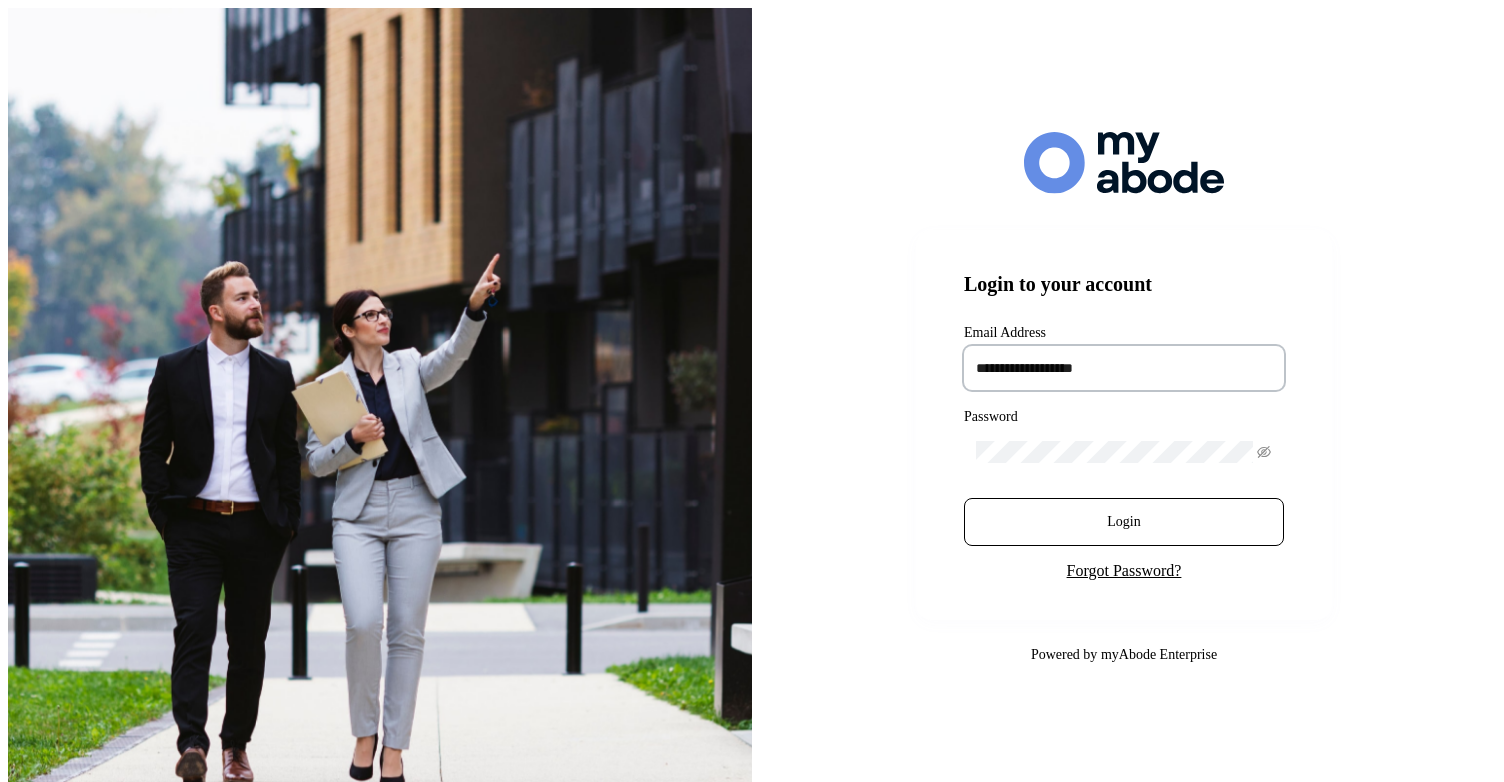 click at bounding box center [1124, 368] 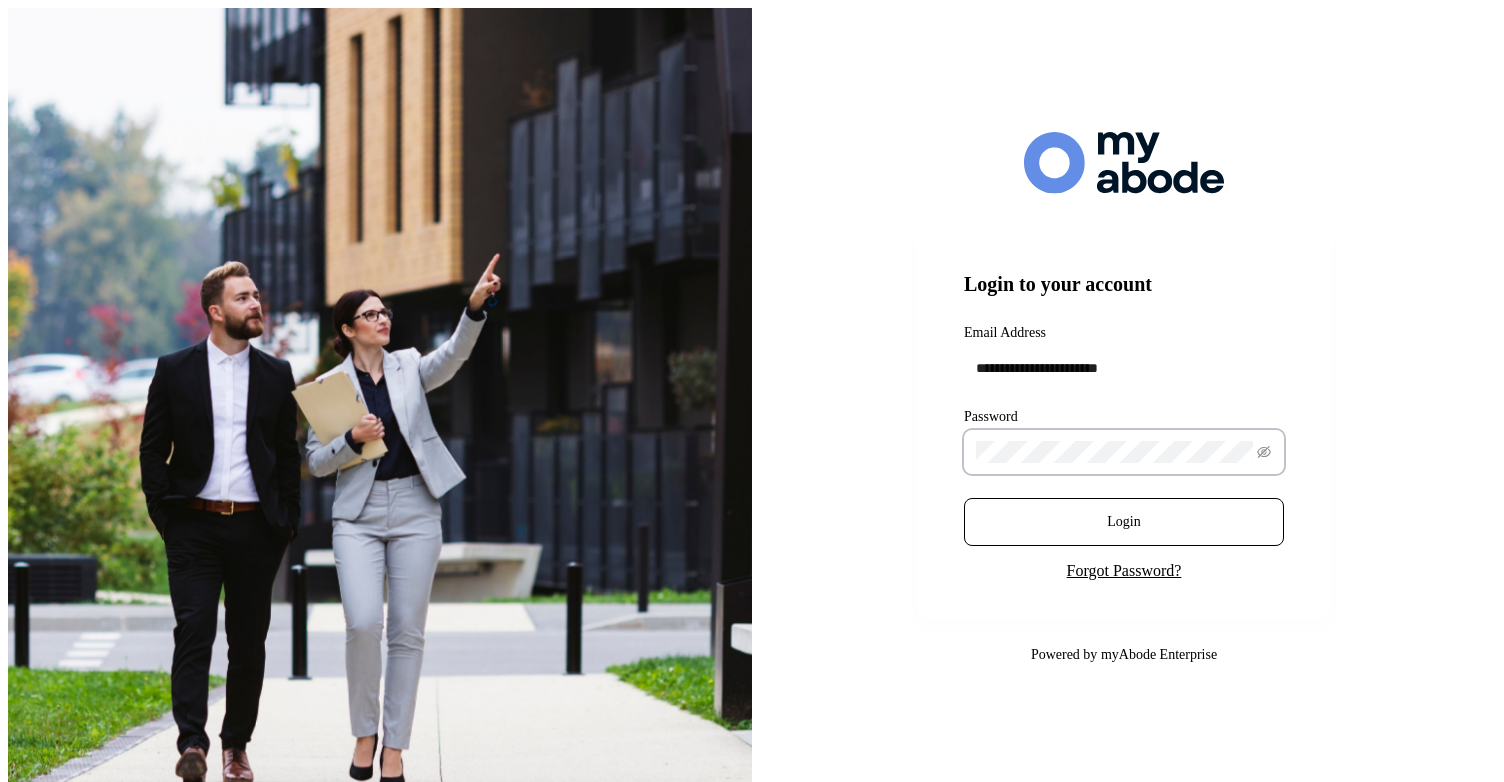 click on "Login" at bounding box center (1124, 522) 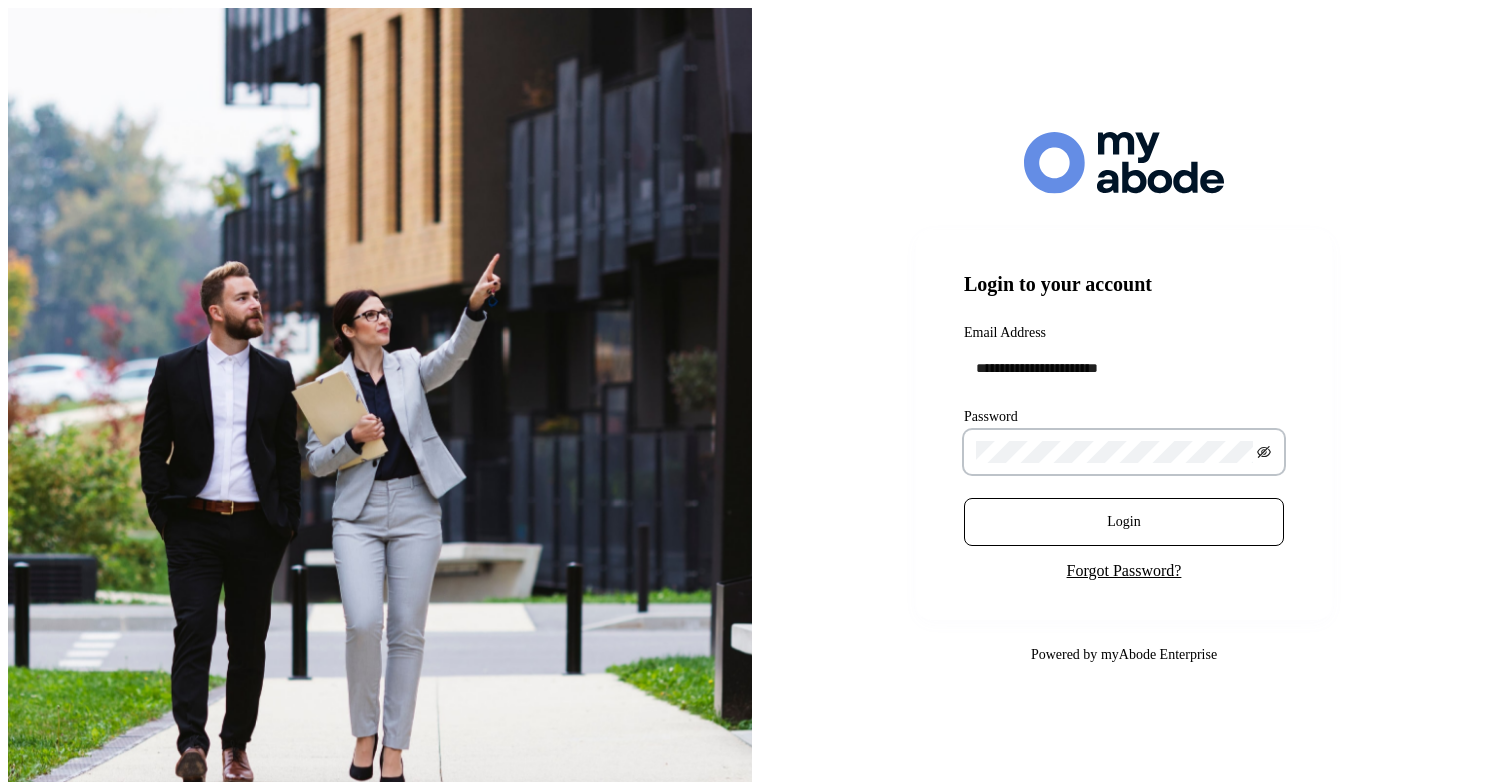 click at bounding box center (1264, 452) 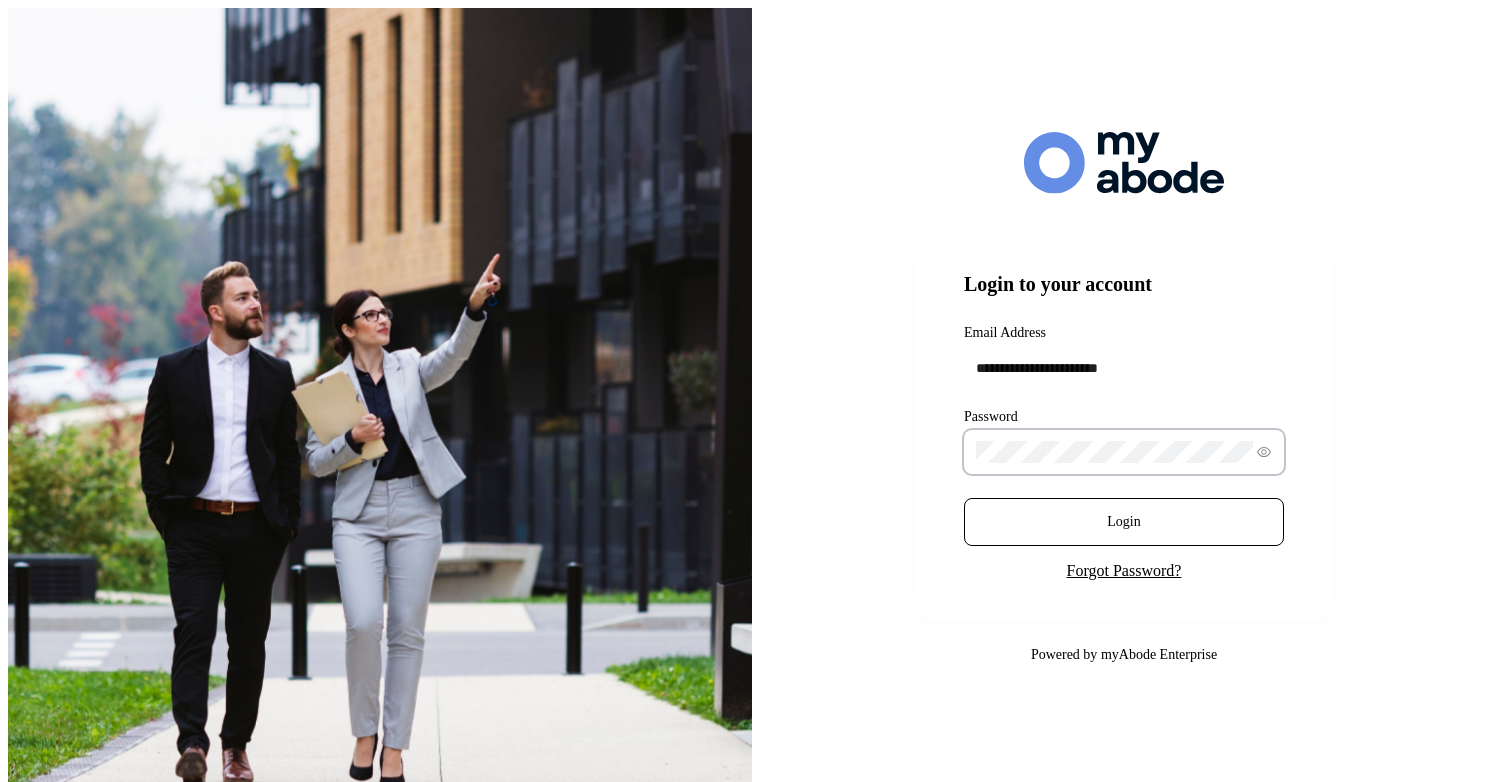 click on "Login" at bounding box center (1124, 522) 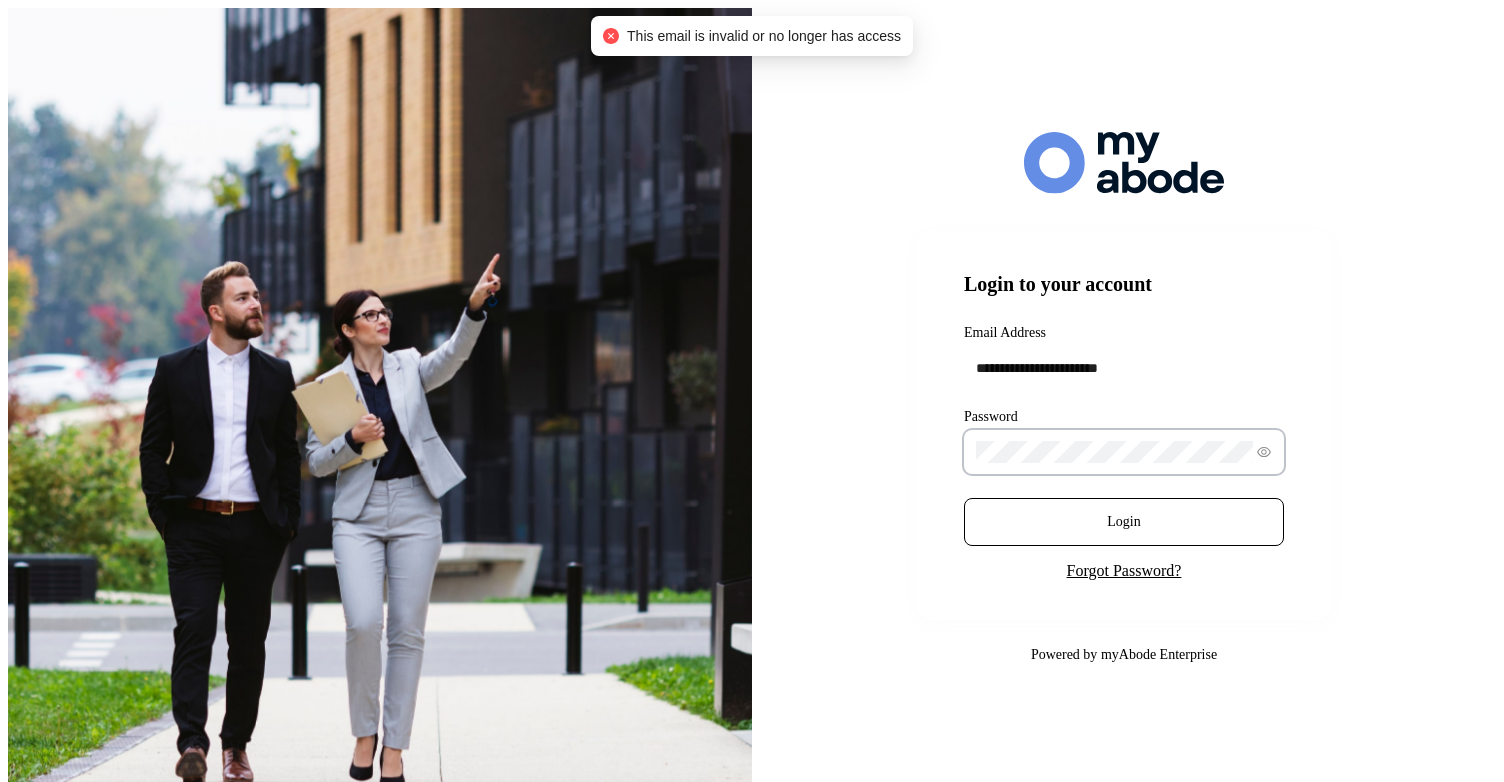 click on "**********" at bounding box center [1124, 425] 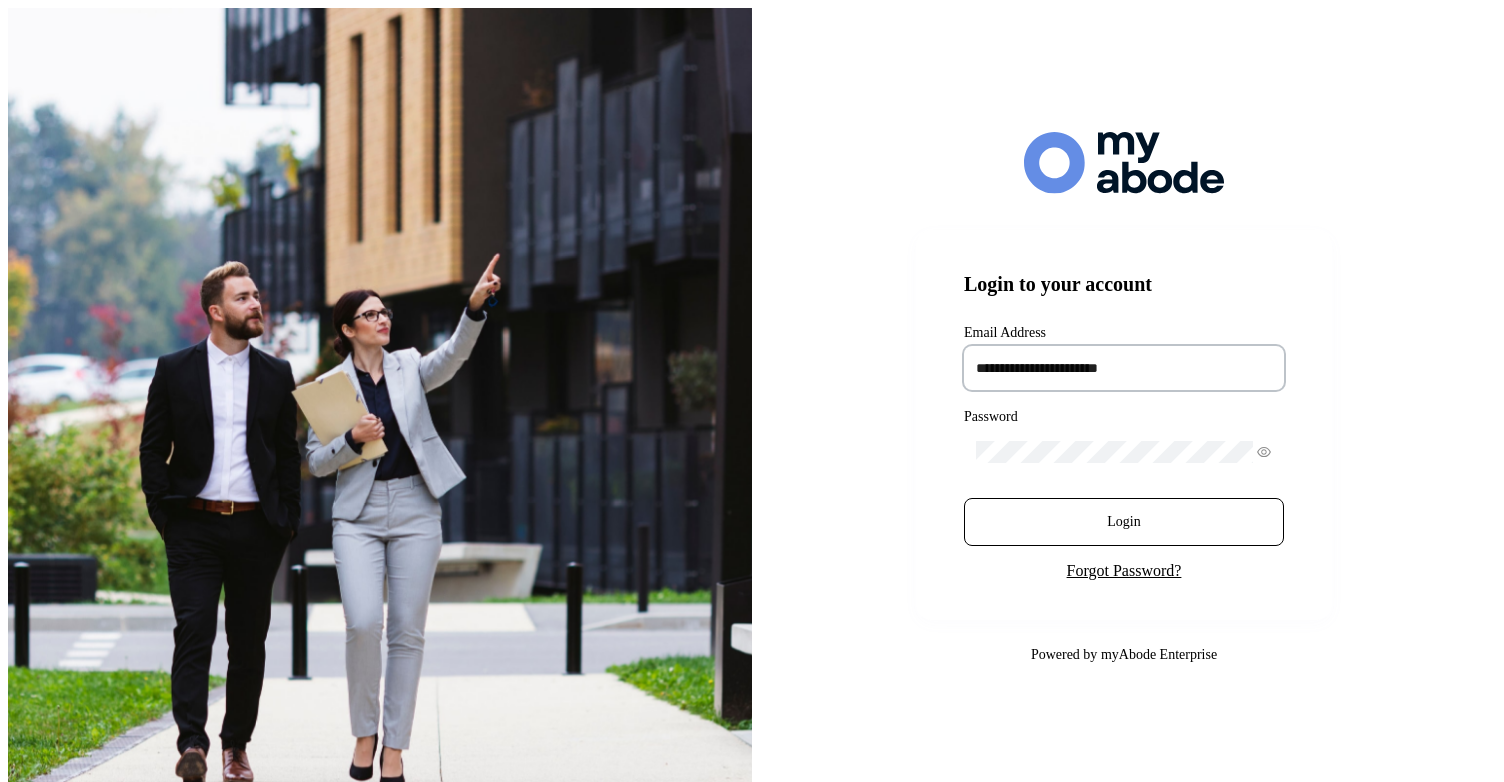 click on "**********" at bounding box center [1124, 368] 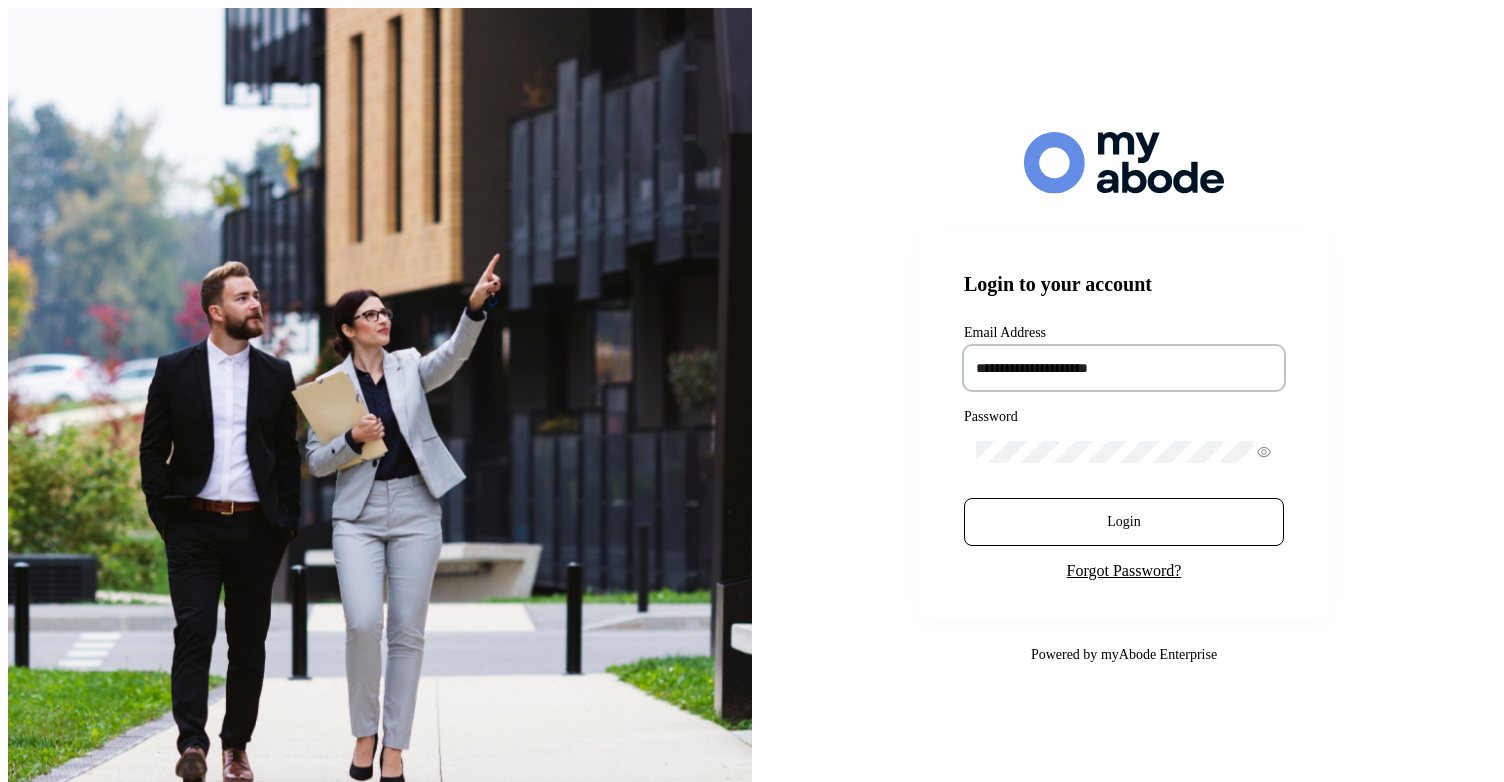 type on "**********" 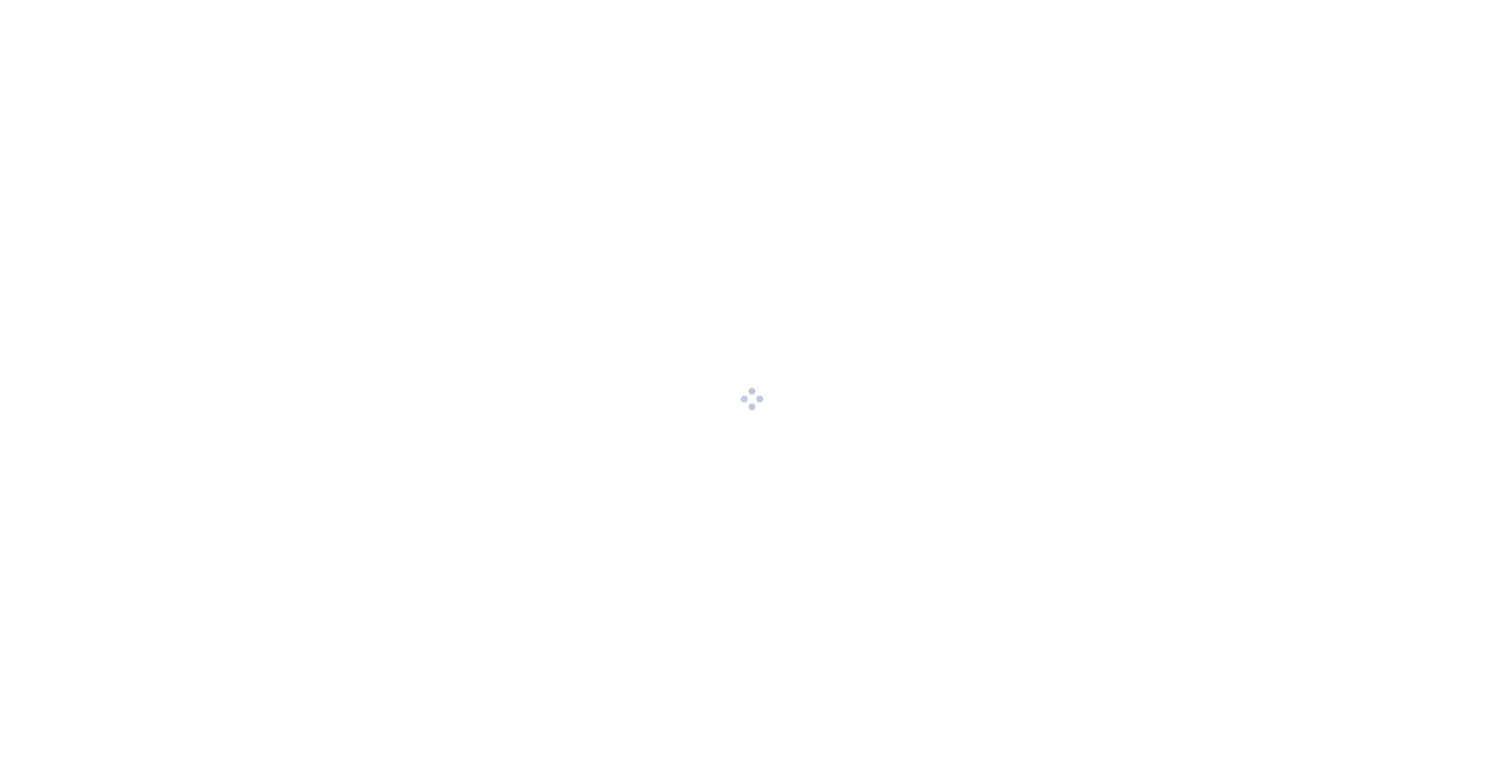 scroll, scrollTop: 0, scrollLeft: 0, axis: both 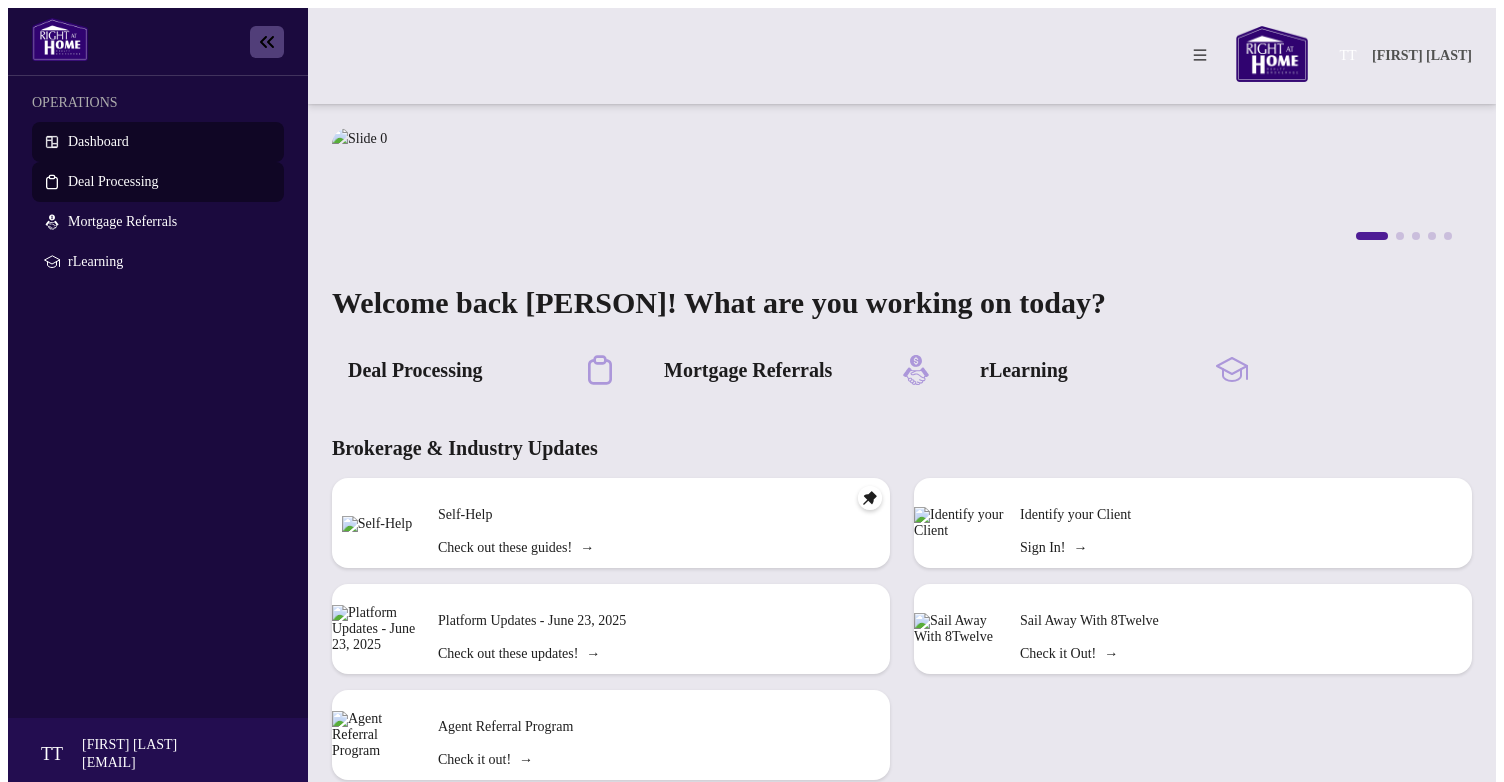 click on "Deal Processing" at bounding box center (113, 181) 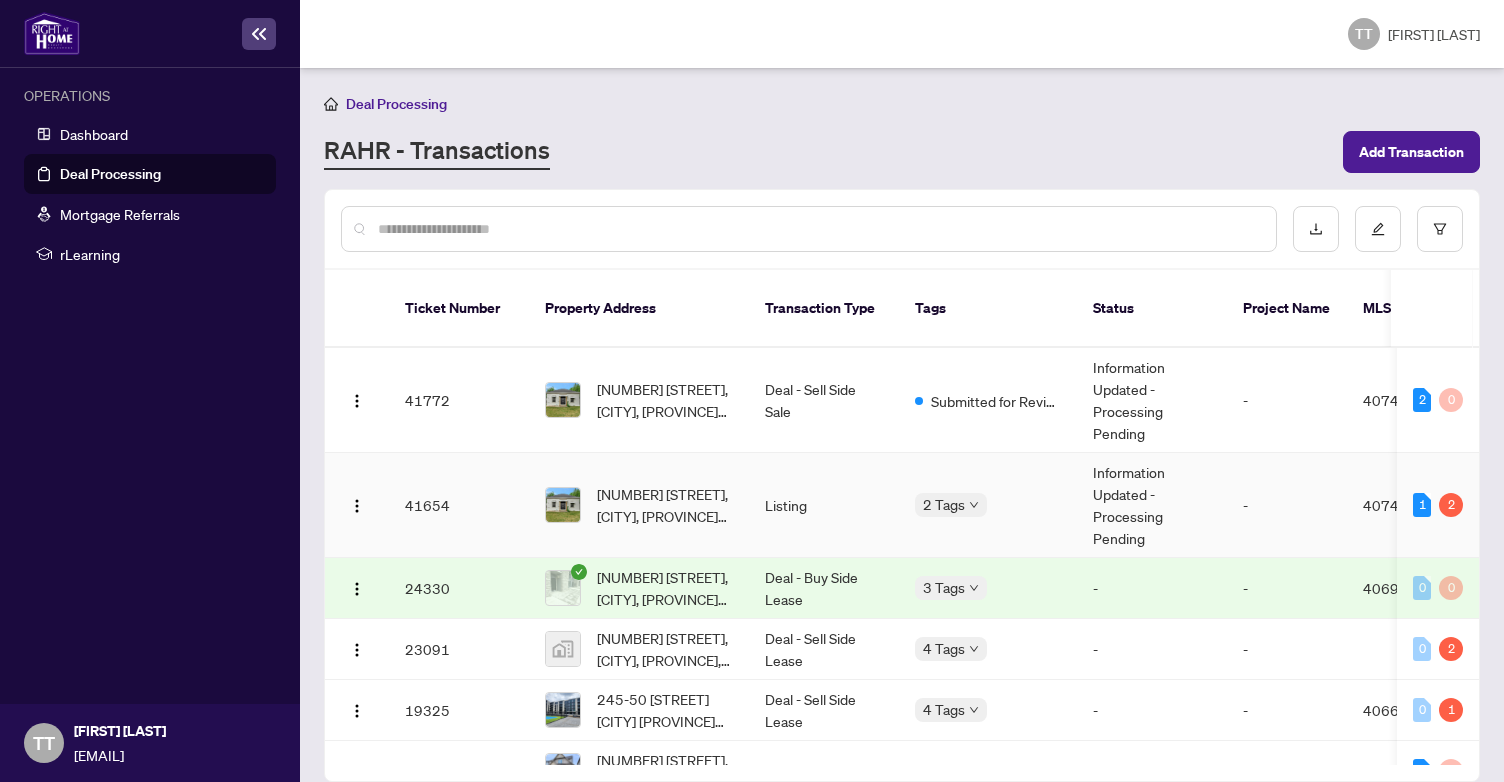 click on "2 Tags" at bounding box center [639, 505] 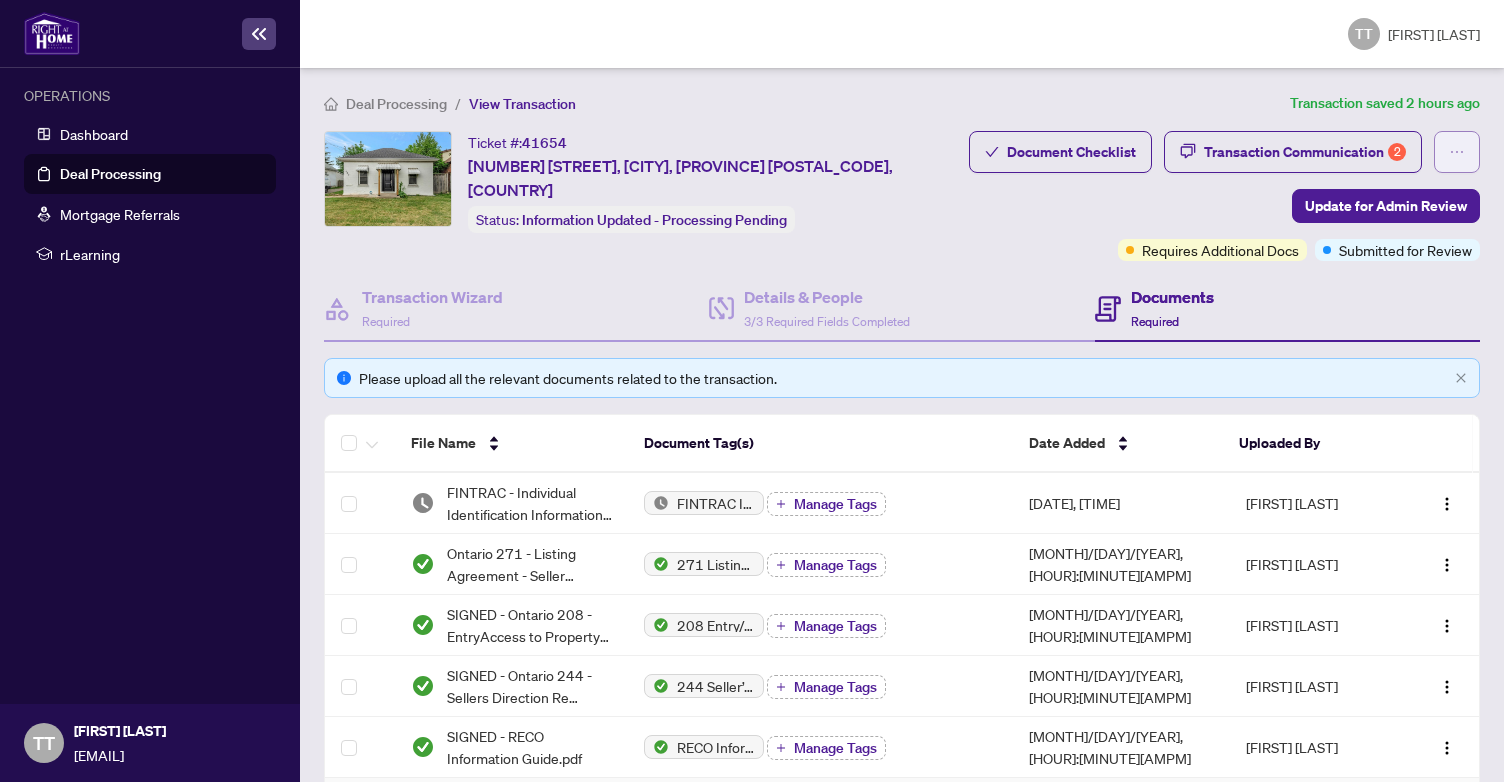 click at bounding box center (1457, 152) 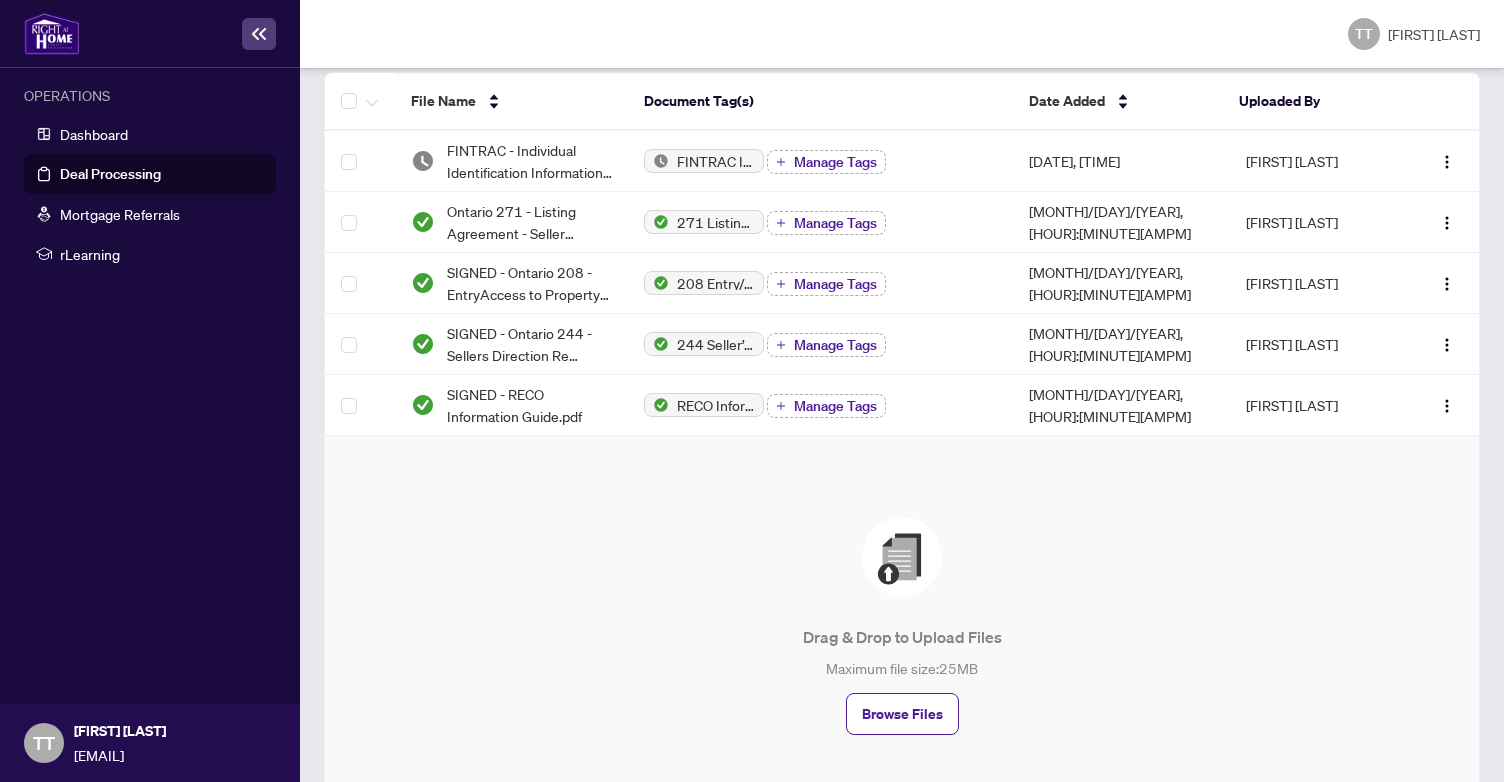 scroll, scrollTop: 354, scrollLeft: 0, axis: vertical 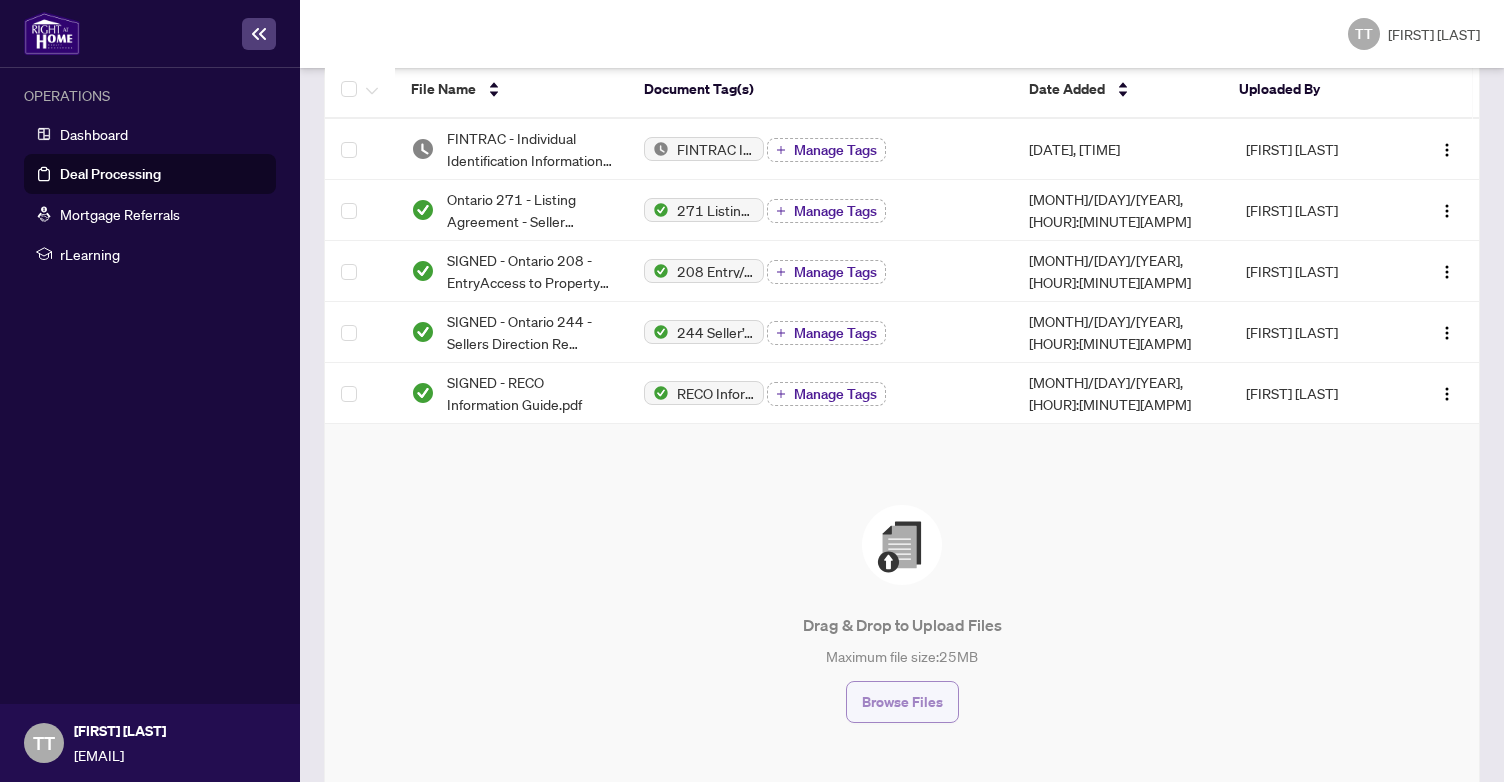click on "Browse Files" at bounding box center (902, 702) 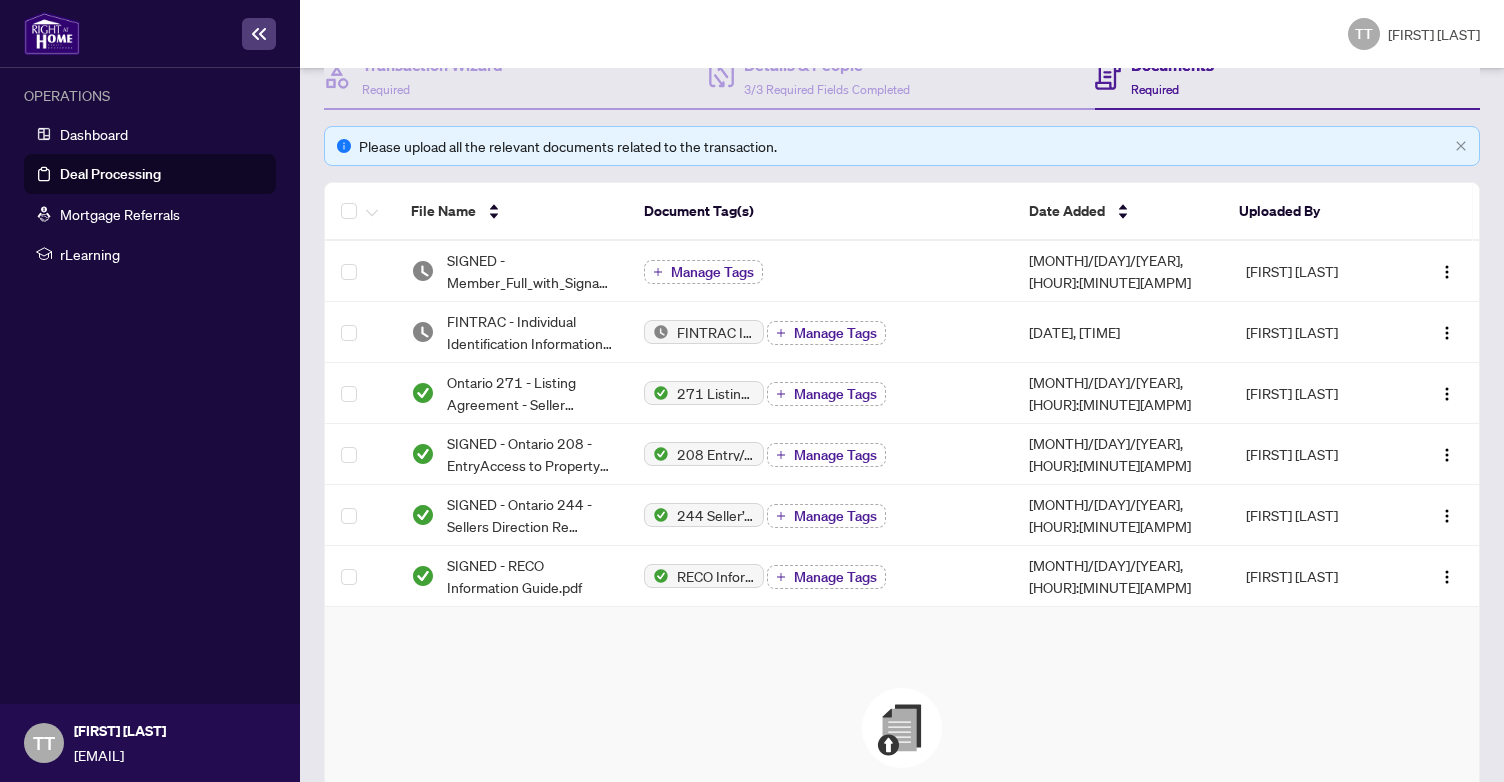 scroll, scrollTop: 218, scrollLeft: 0, axis: vertical 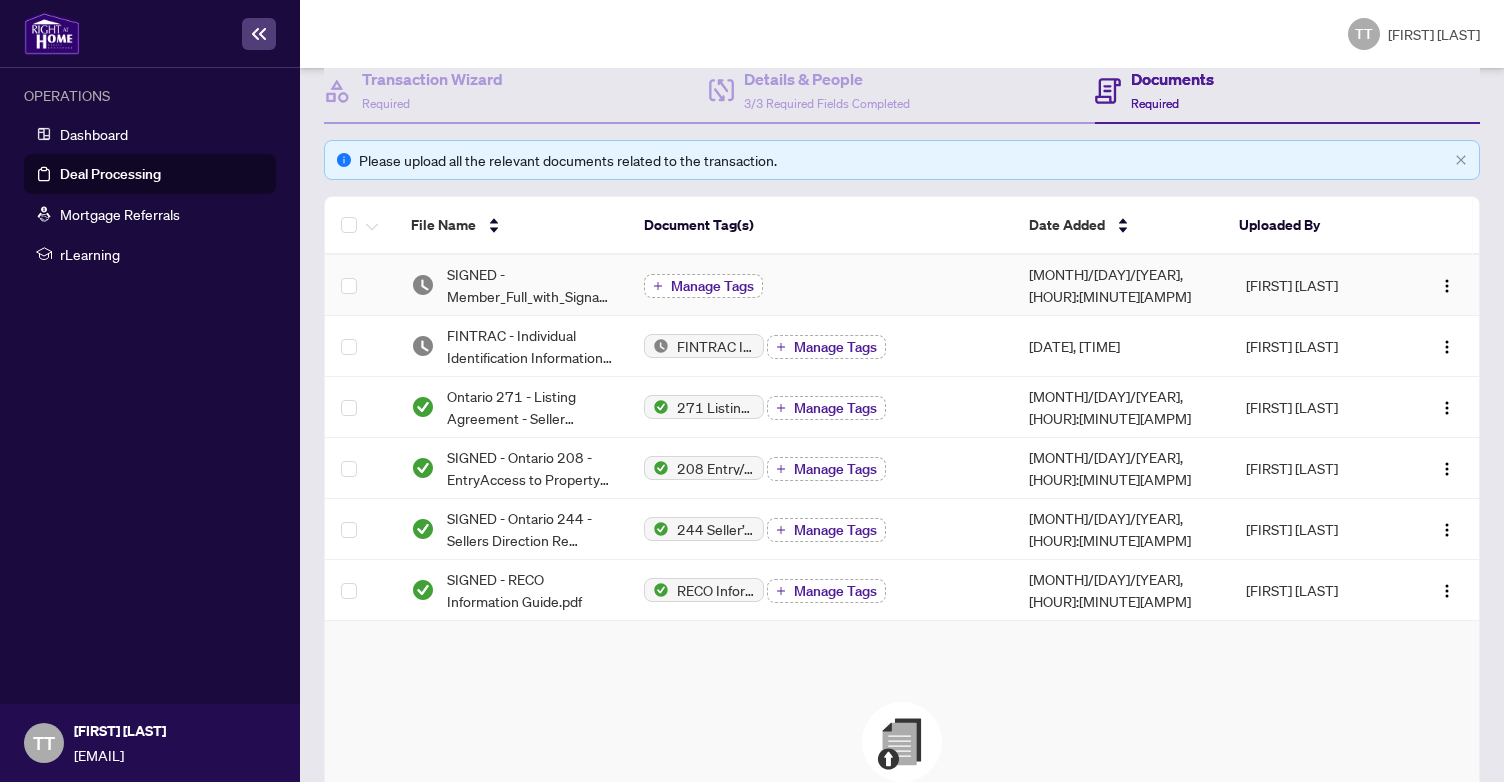 click on "Manage Tags" at bounding box center (712, 286) 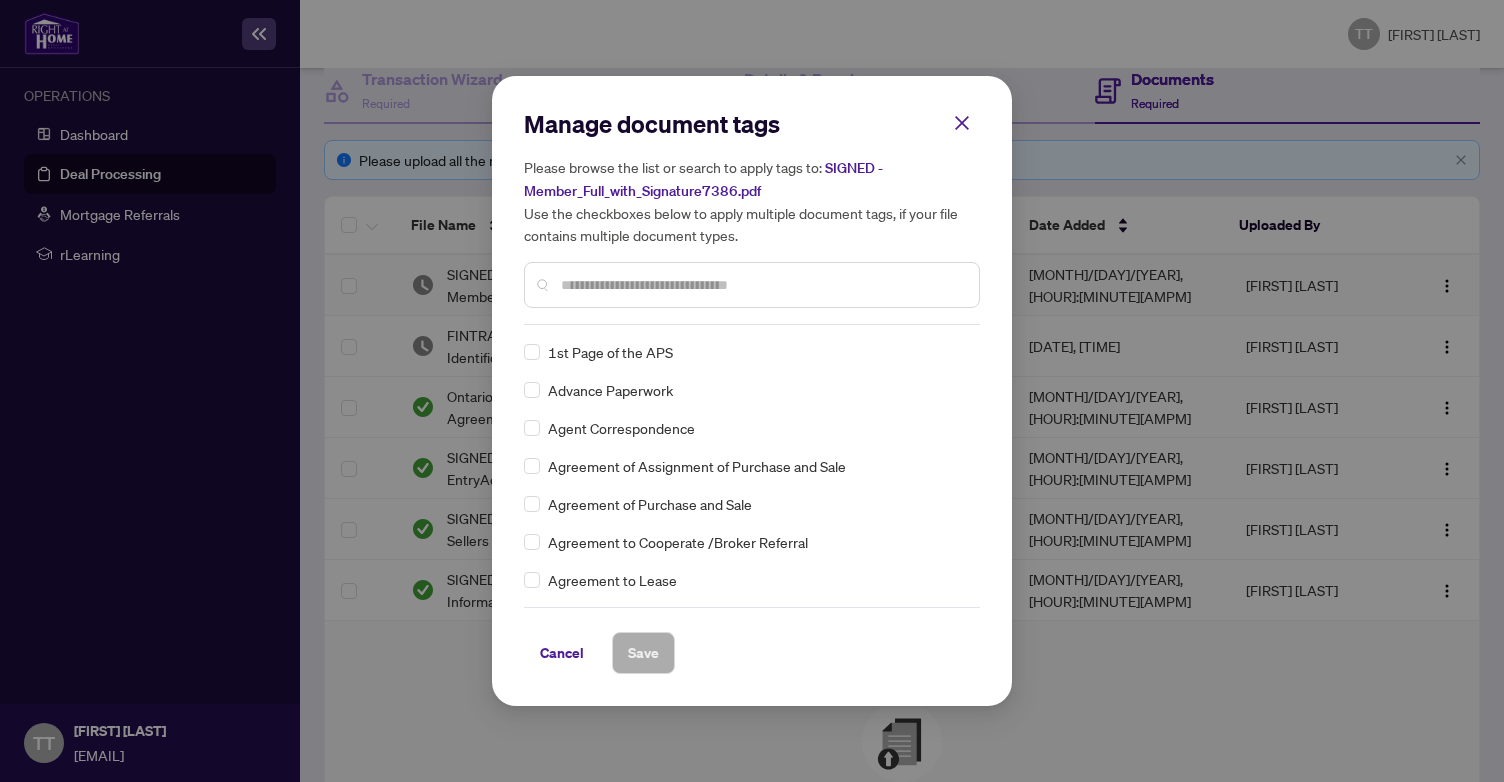 click at bounding box center (762, 285) 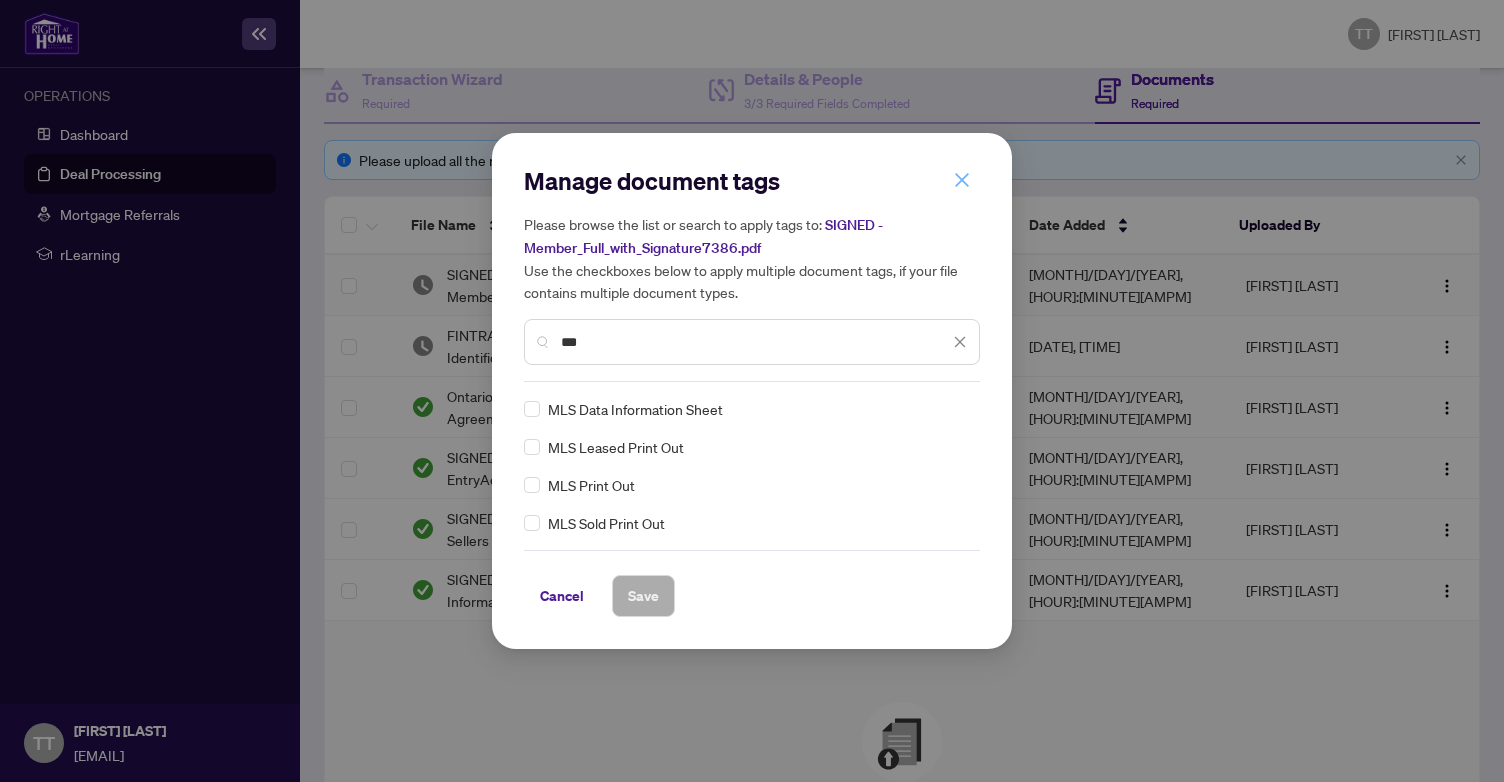 type on "***" 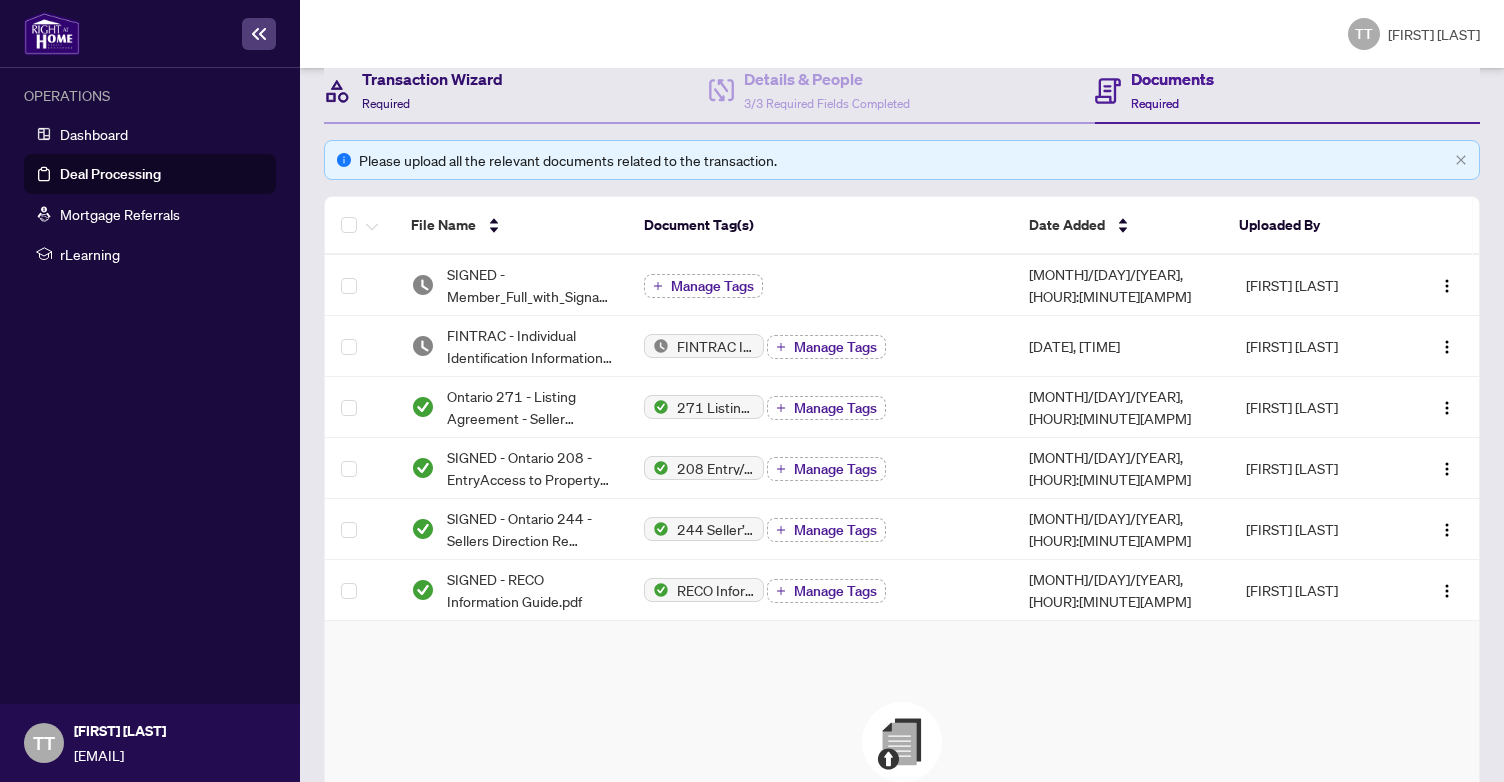 click on "Transaction Wizard" at bounding box center [432, 79] 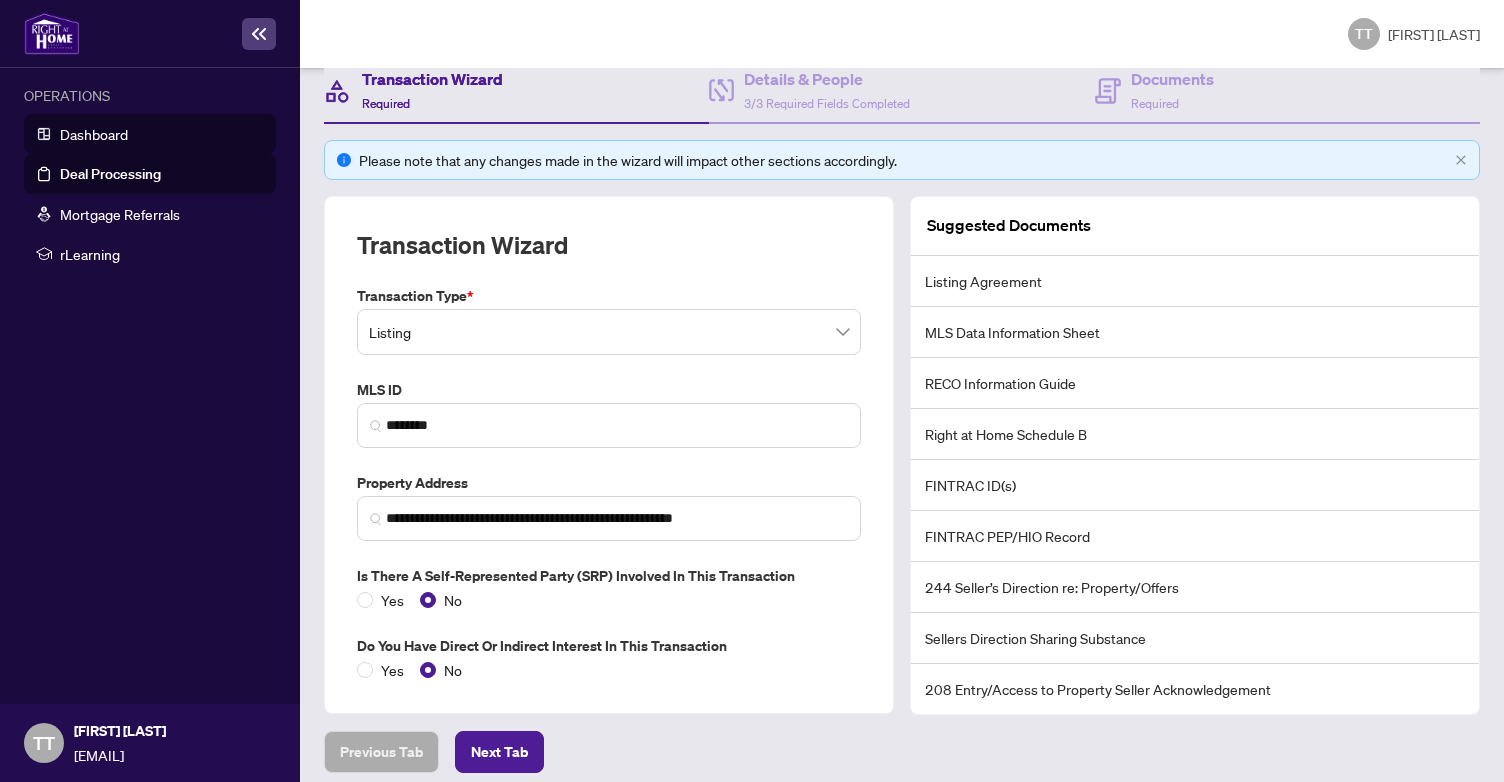 click on "Dashboard" at bounding box center [94, 134] 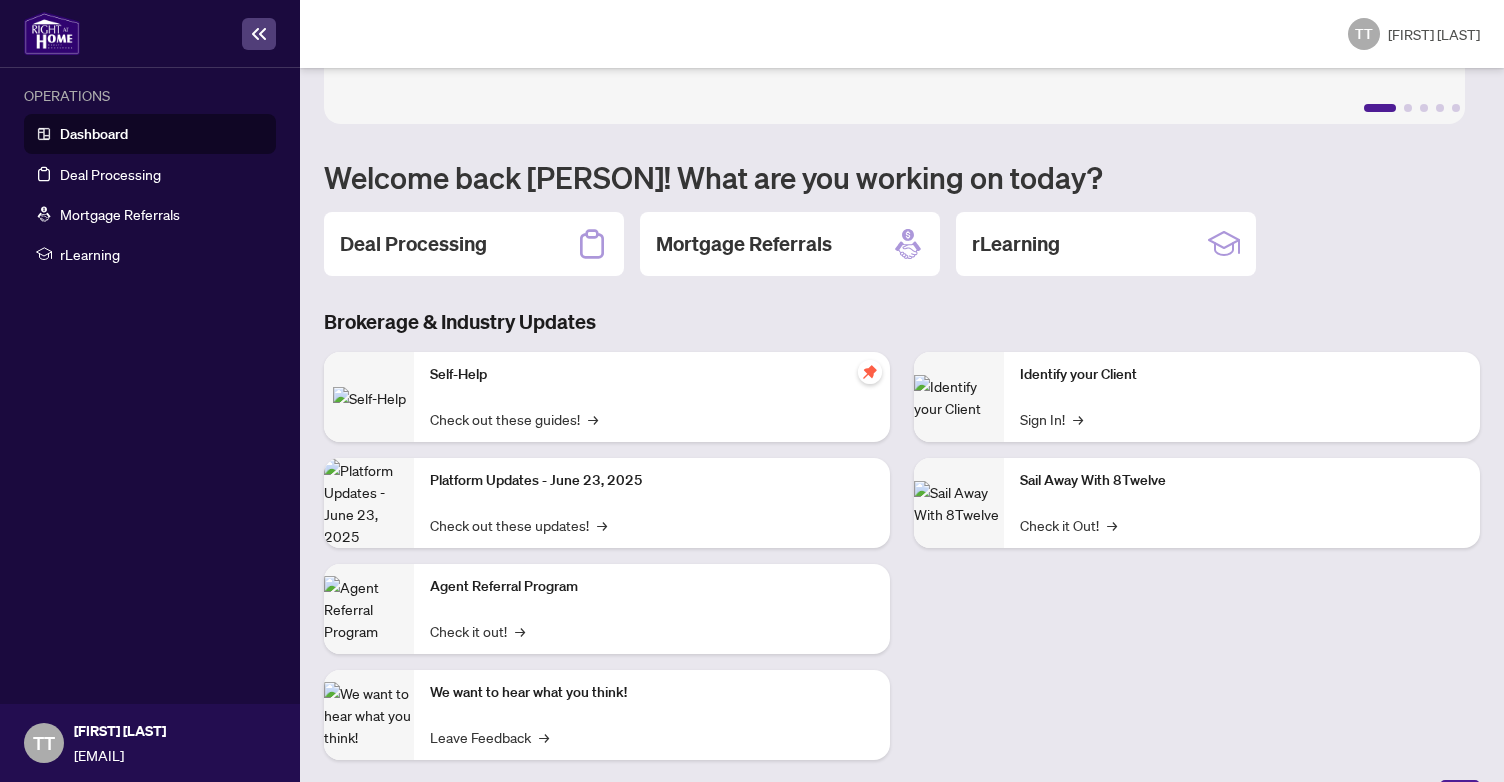 scroll, scrollTop: 122, scrollLeft: 0, axis: vertical 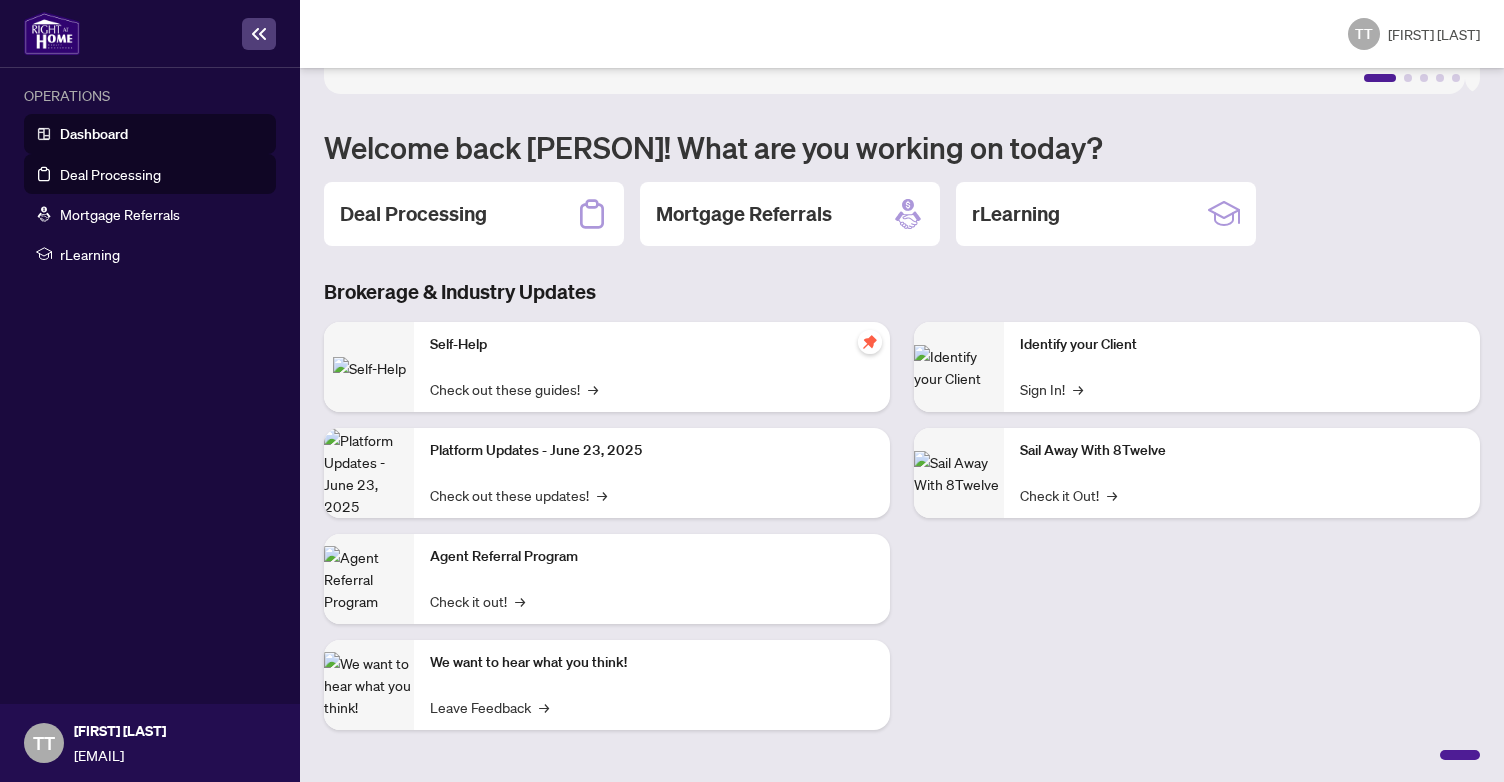 click on "Deal Processing" at bounding box center [110, 174] 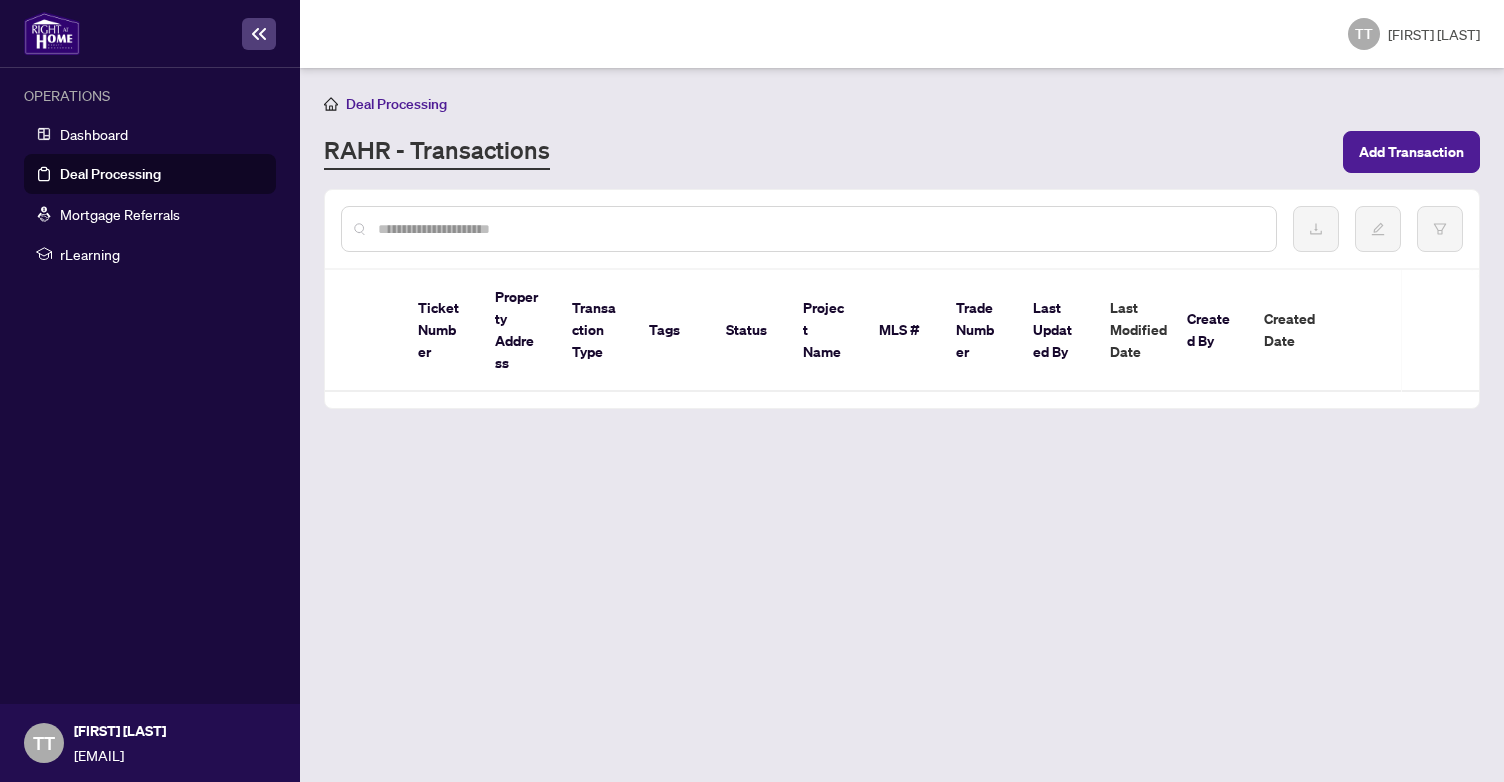 scroll, scrollTop: 0, scrollLeft: 0, axis: both 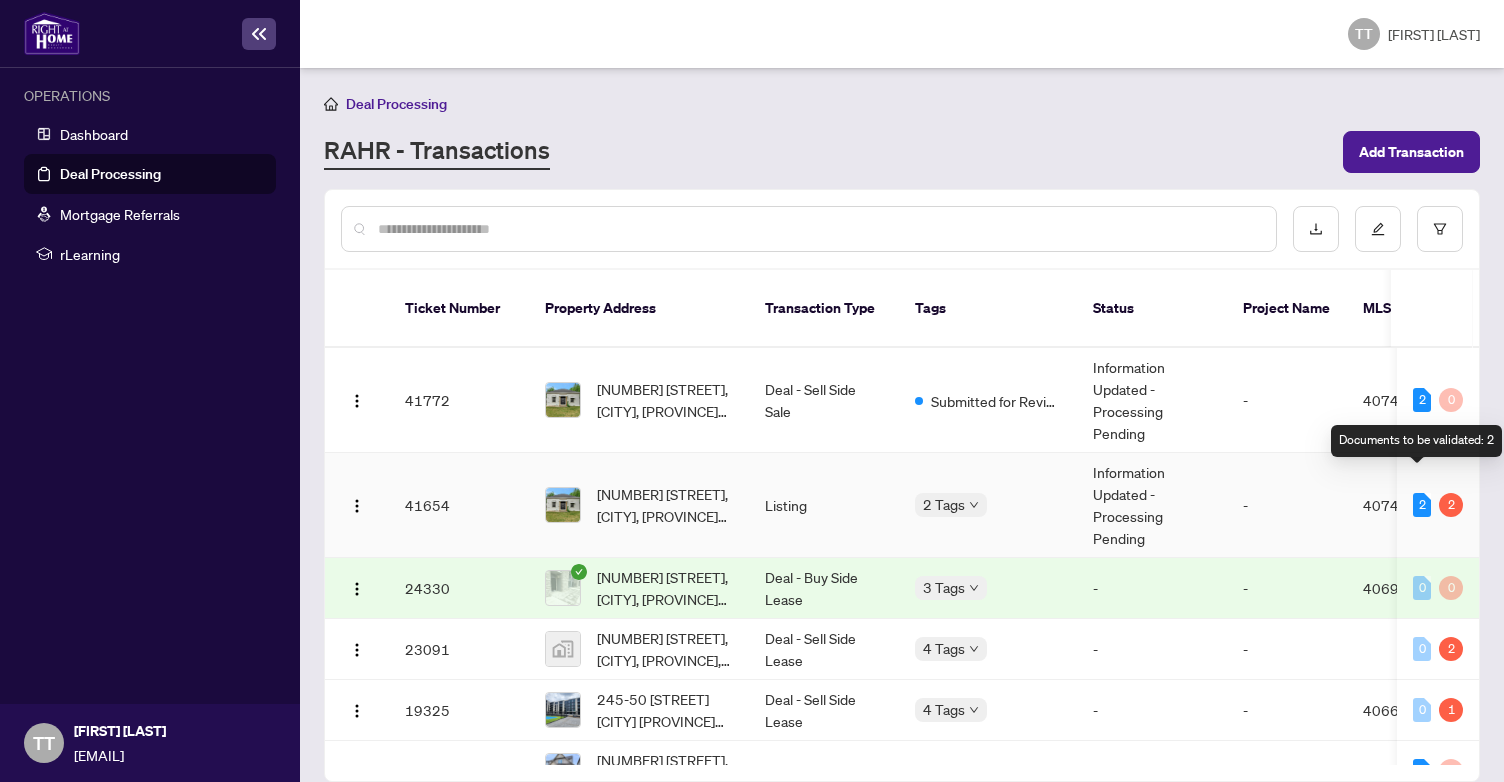 click on "2" at bounding box center [1422, 505] 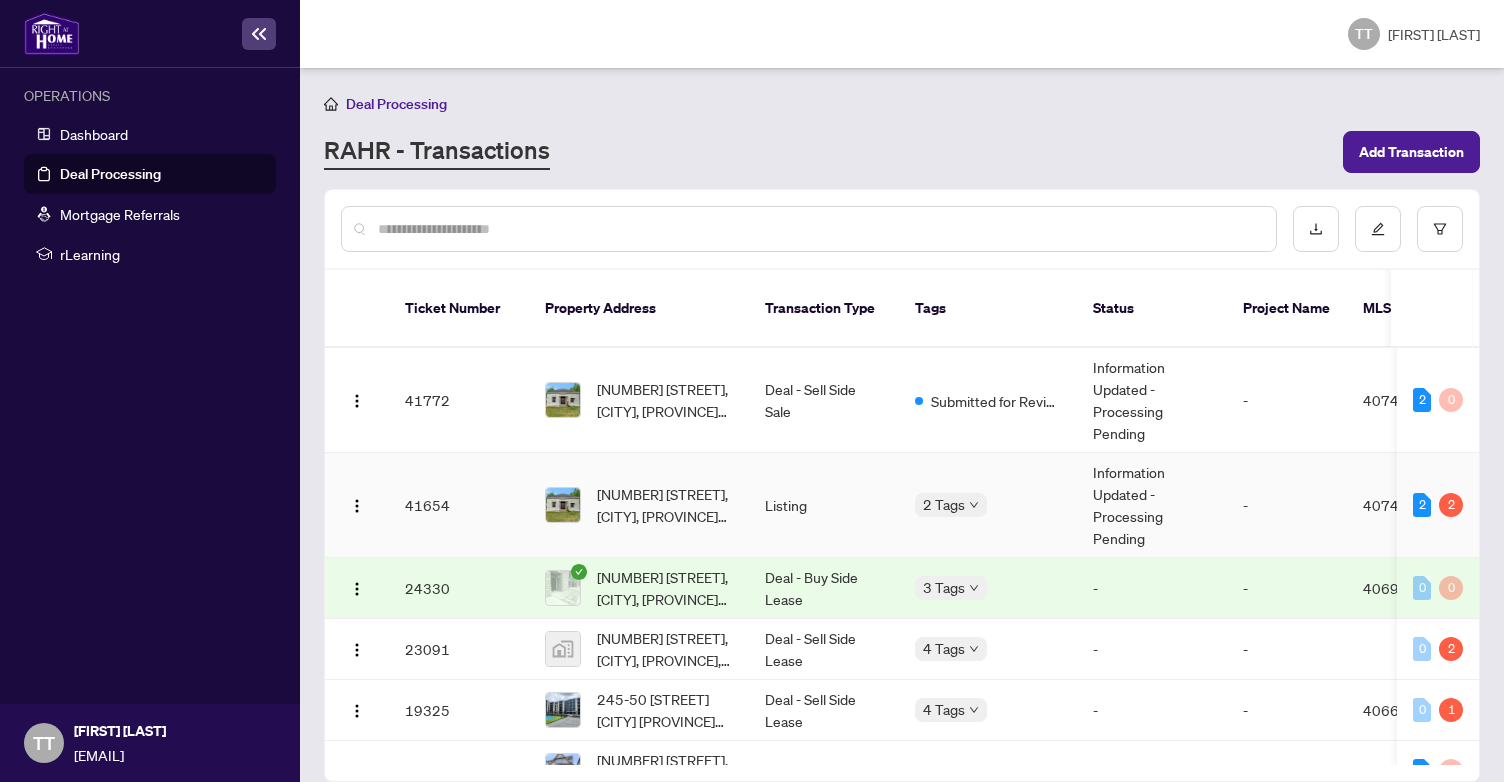 click on "Information Updated - Processing Pending" at bounding box center [1152, 505] 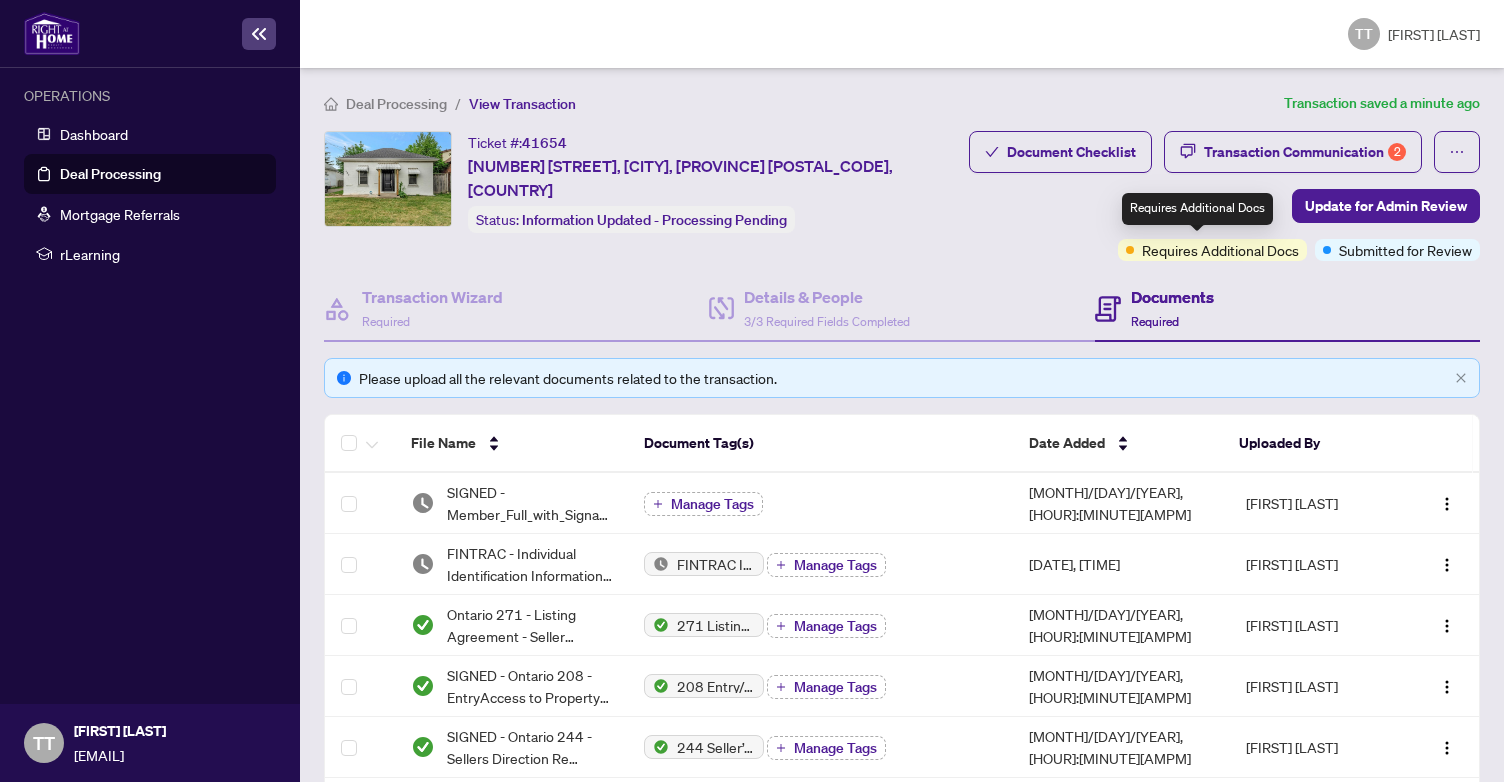 click on "Requires Additional Docs" at bounding box center [1220, 250] 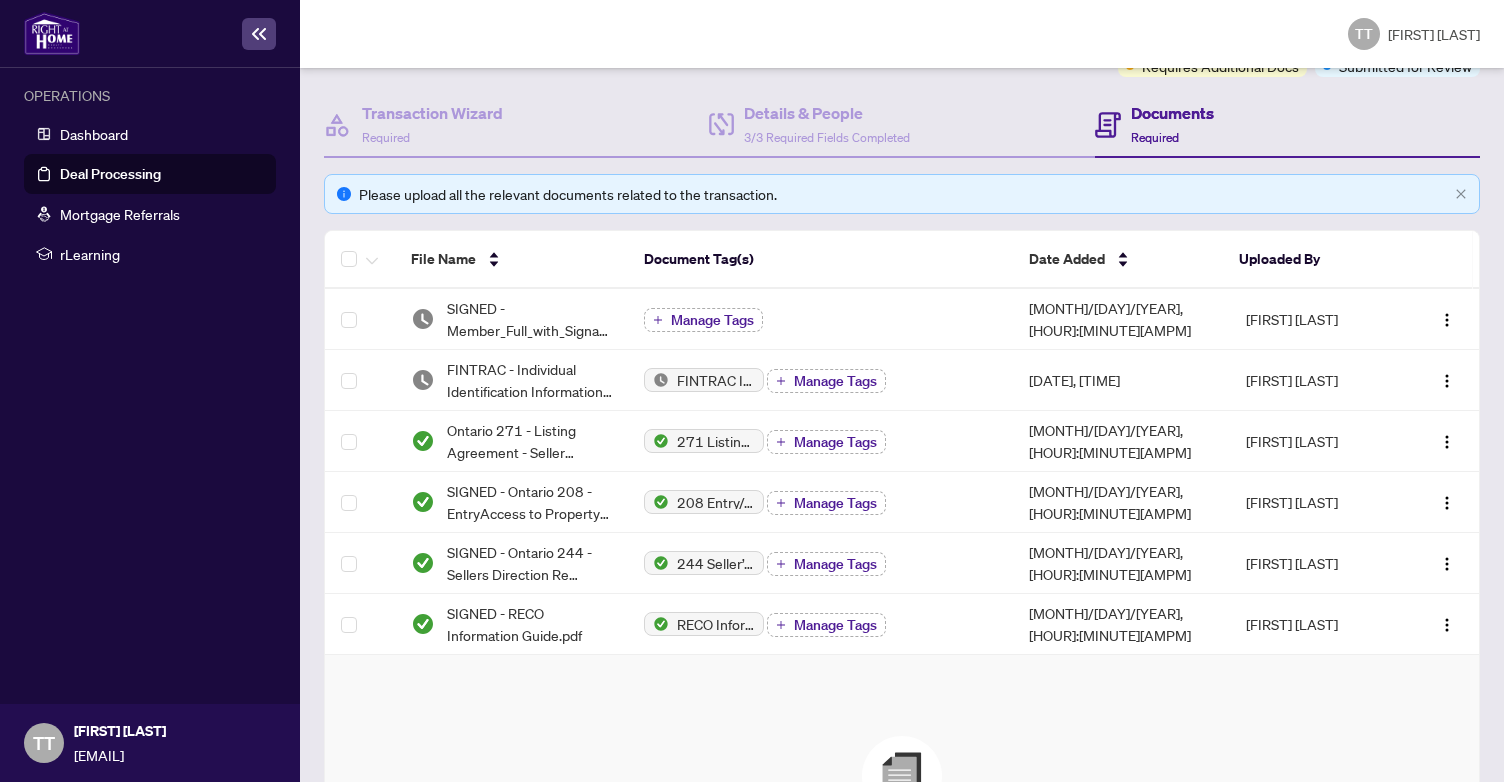 scroll, scrollTop: 0, scrollLeft: 0, axis: both 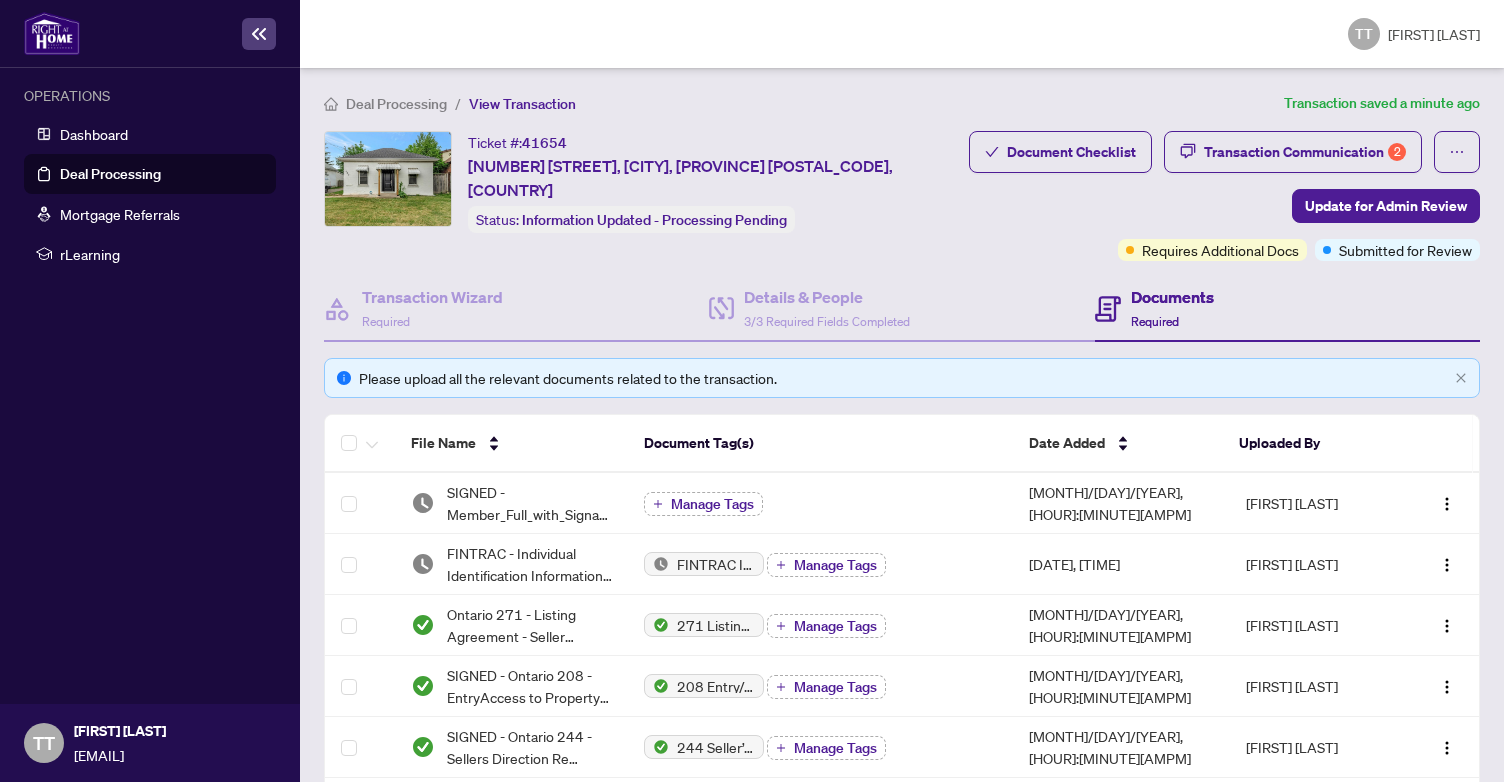 click on "Requires Additional Docs" at bounding box center [1220, 250] 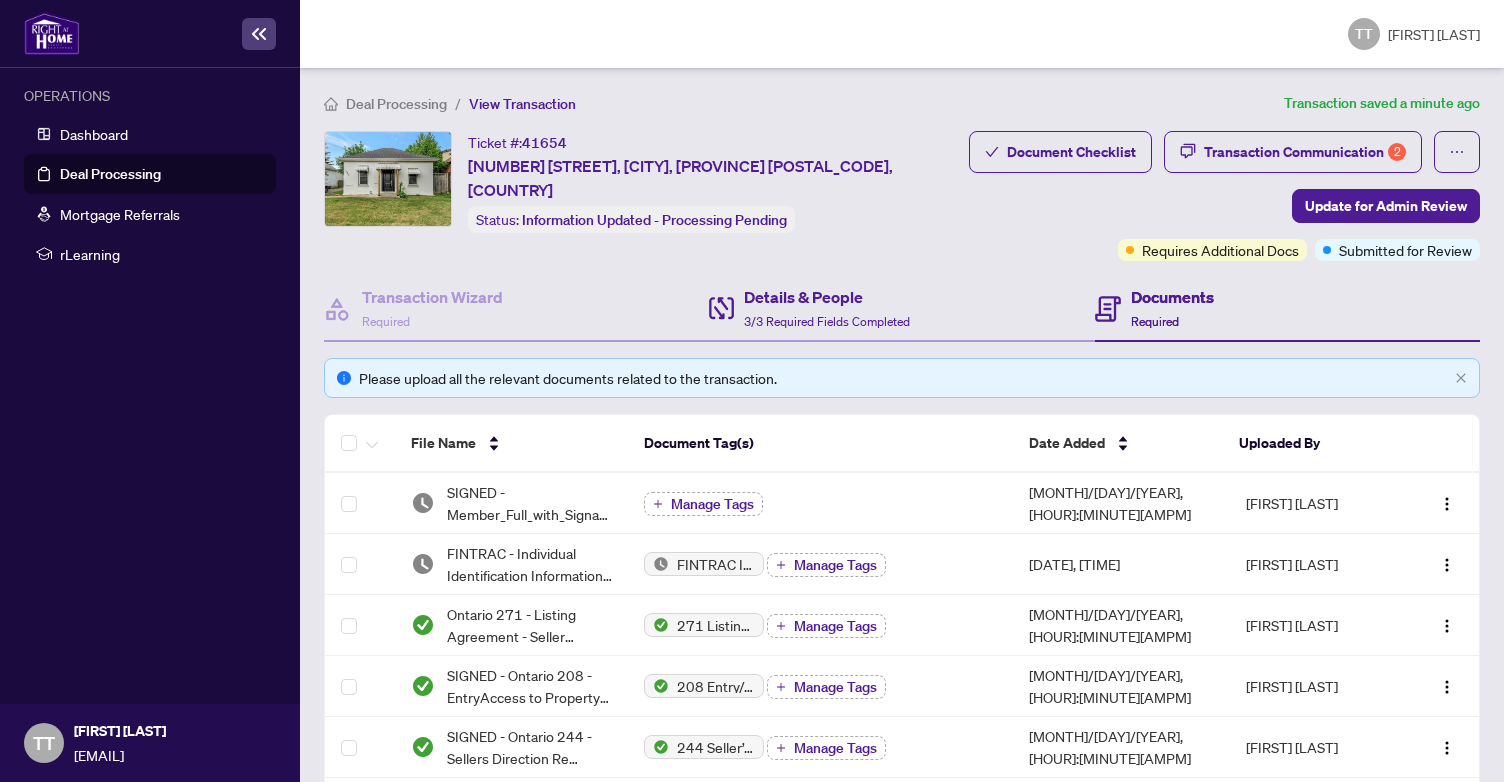 click on "Details & People 3/3 Required Fields Completed" at bounding box center [901, 309] 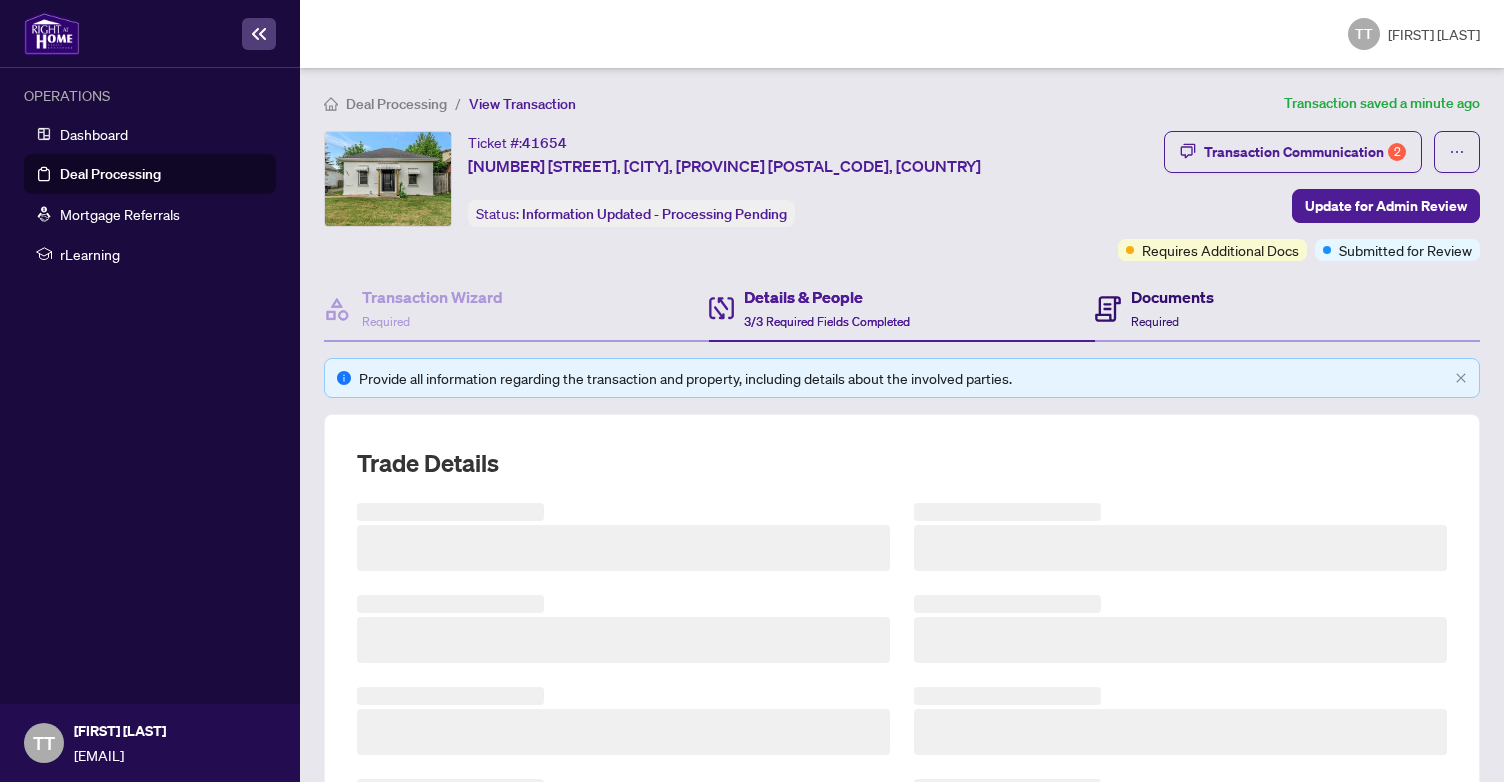 click on "Documents" at bounding box center [1172, 297] 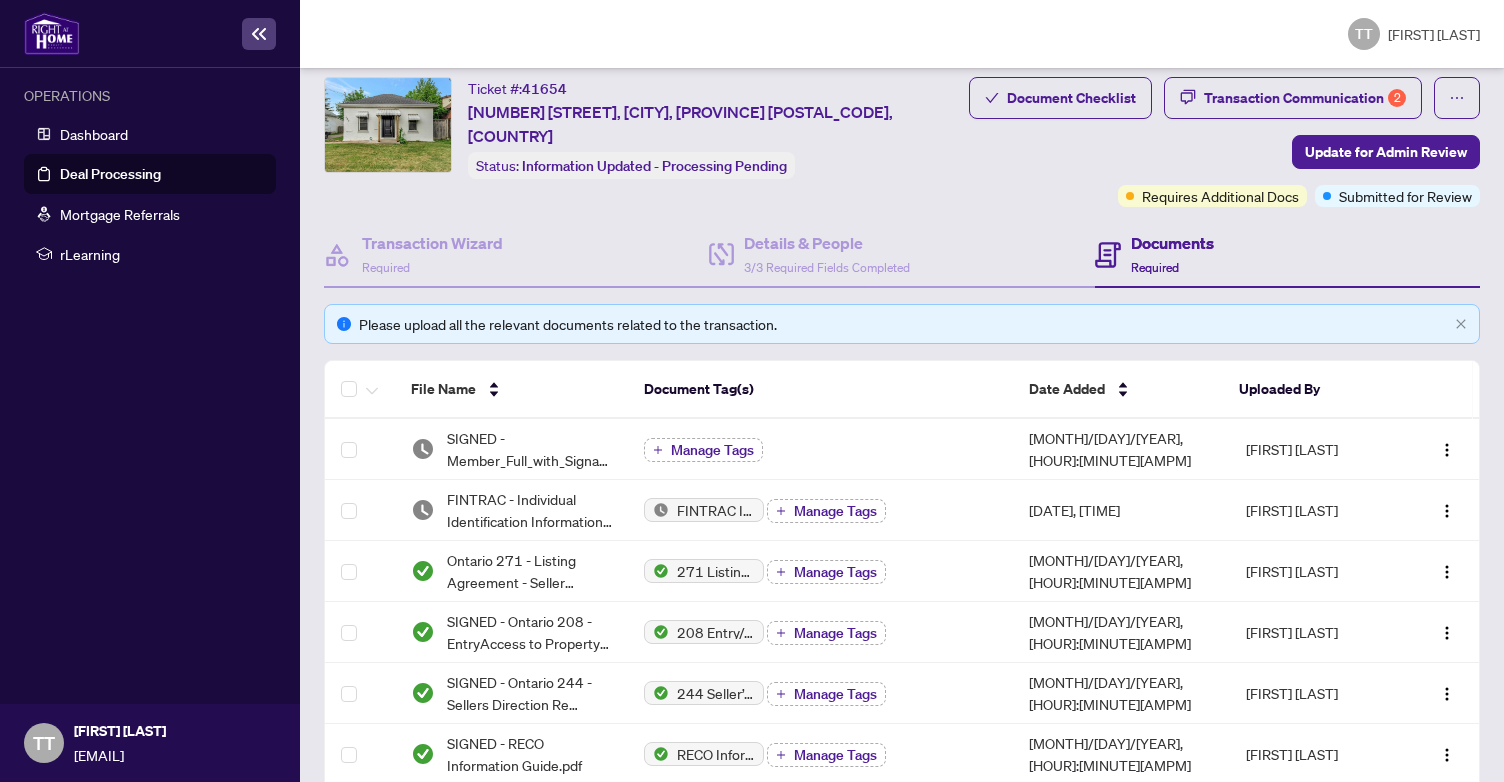 scroll, scrollTop: 50, scrollLeft: 0, axis: vertical 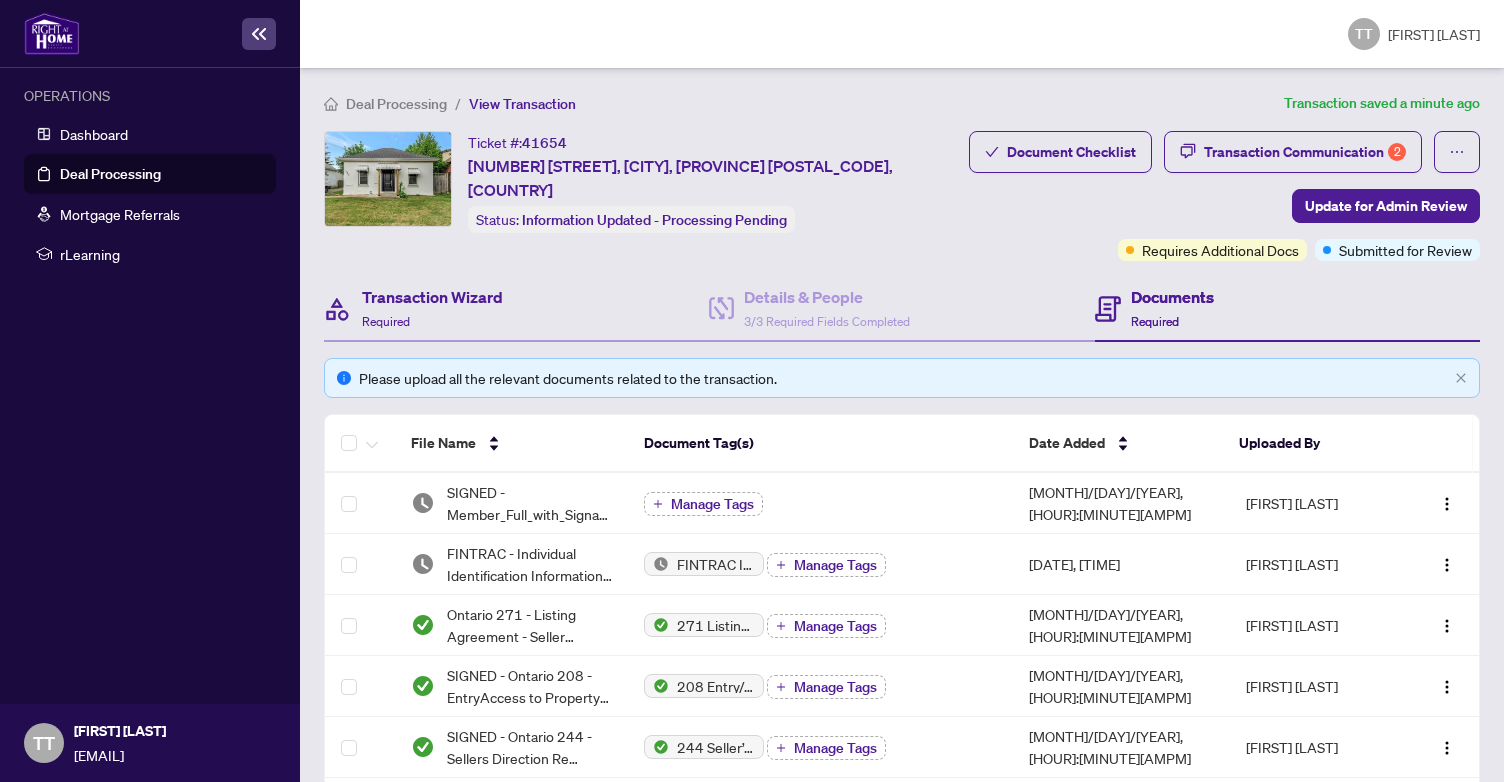 click on "Transaction Wizard Required" at bounding box center (516, 309) 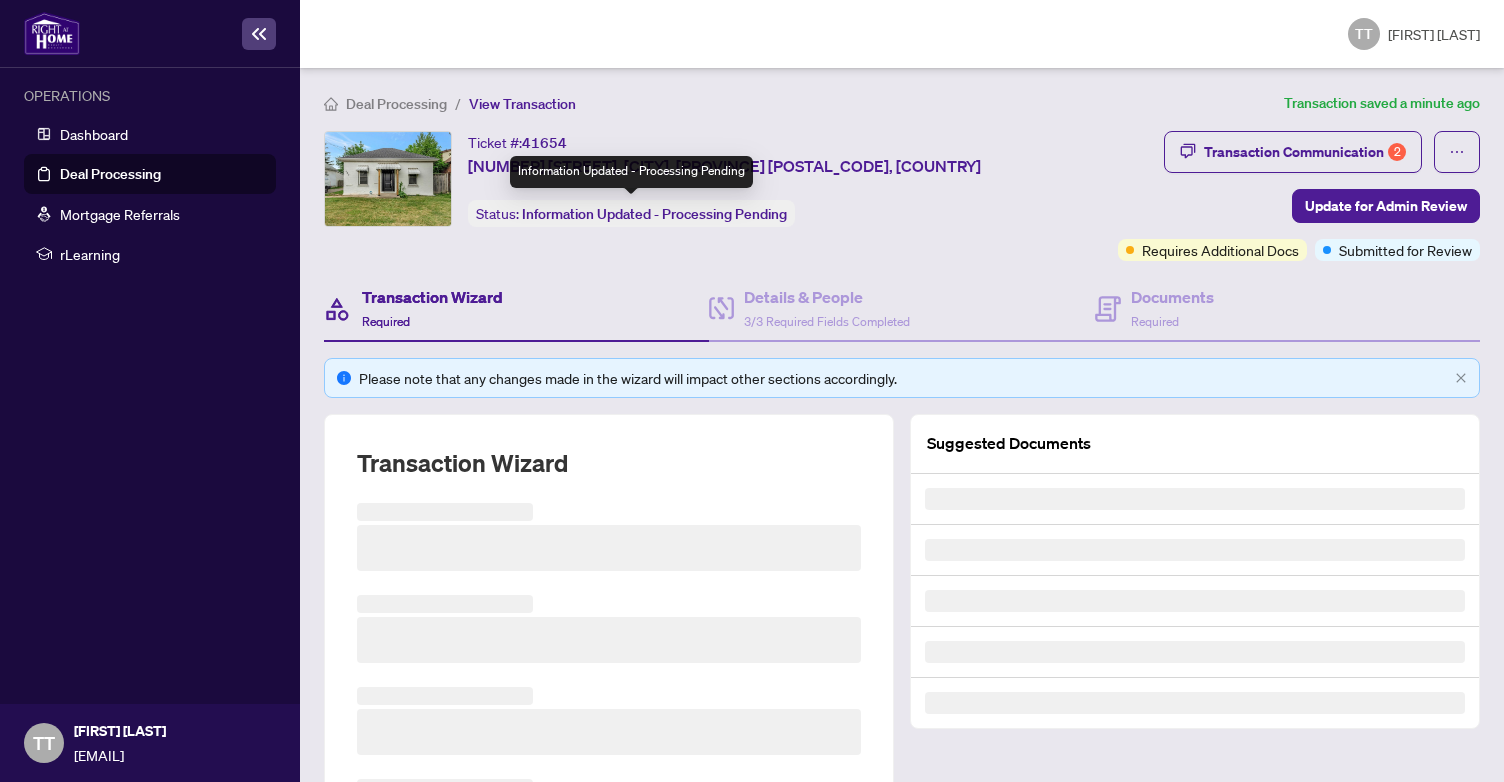 click on "Information Updated - Processing Pending" at bounding box center (654, 214) 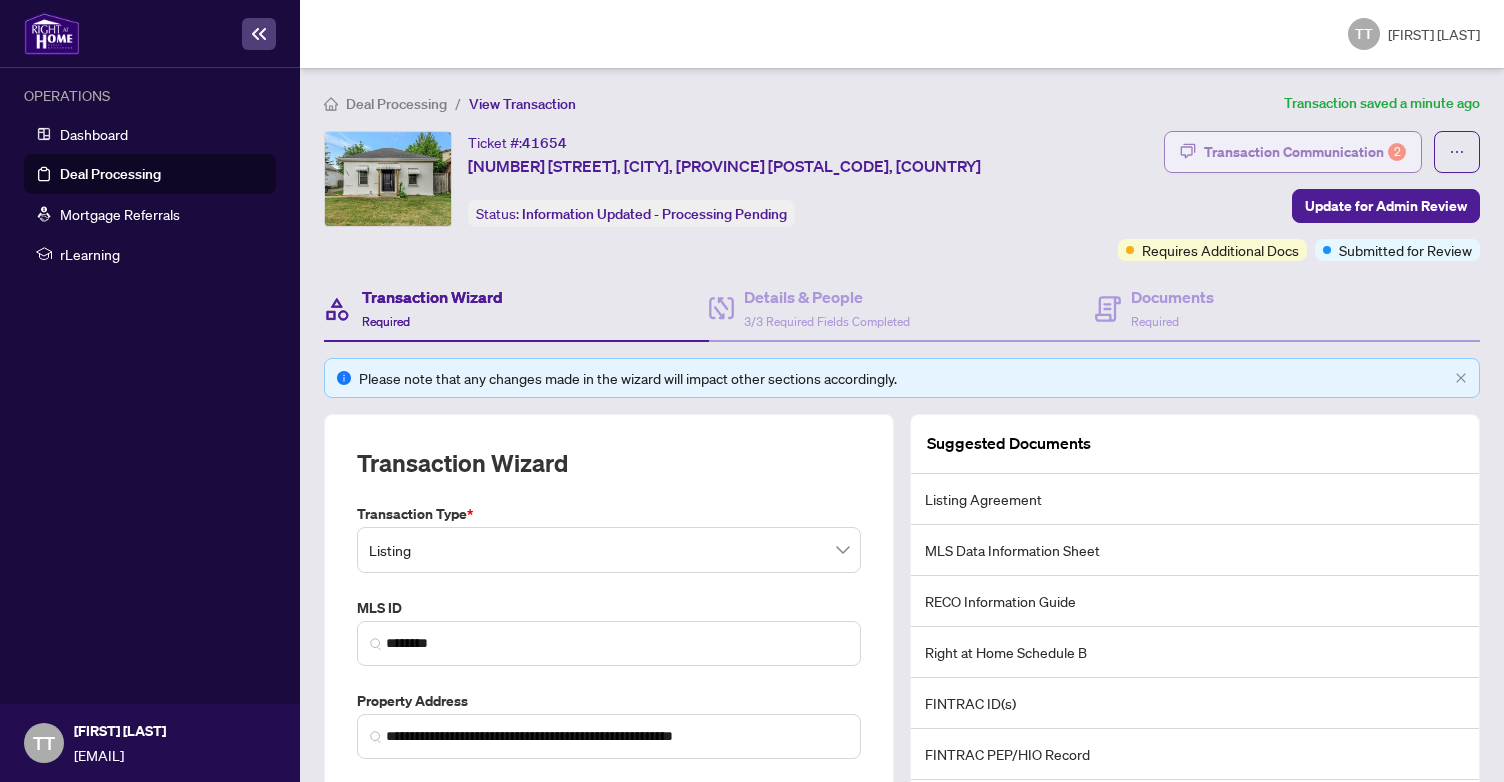 click on "Transaction Communication 2" at bounding box center [1305, 152] 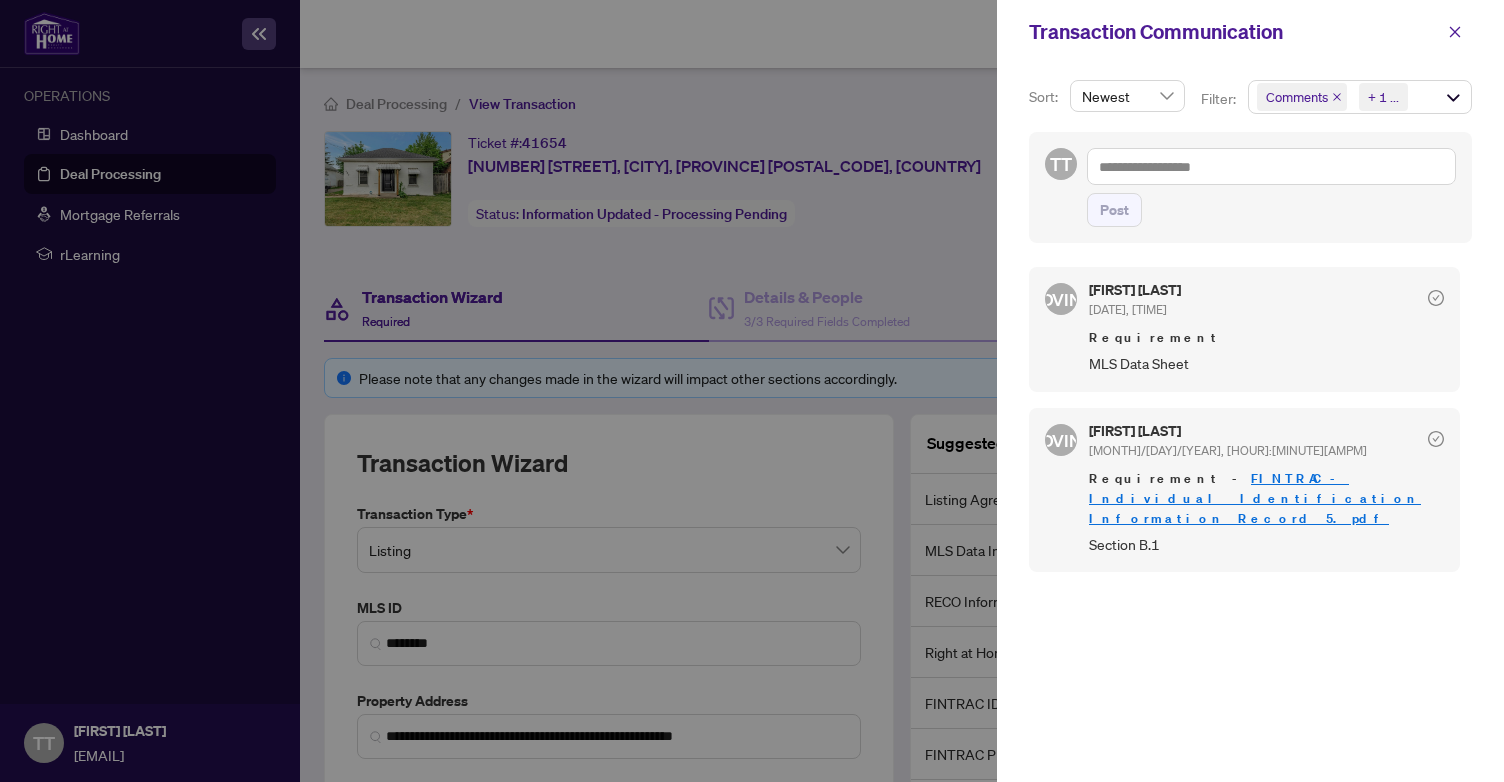 click at bounding box center [752, 391] 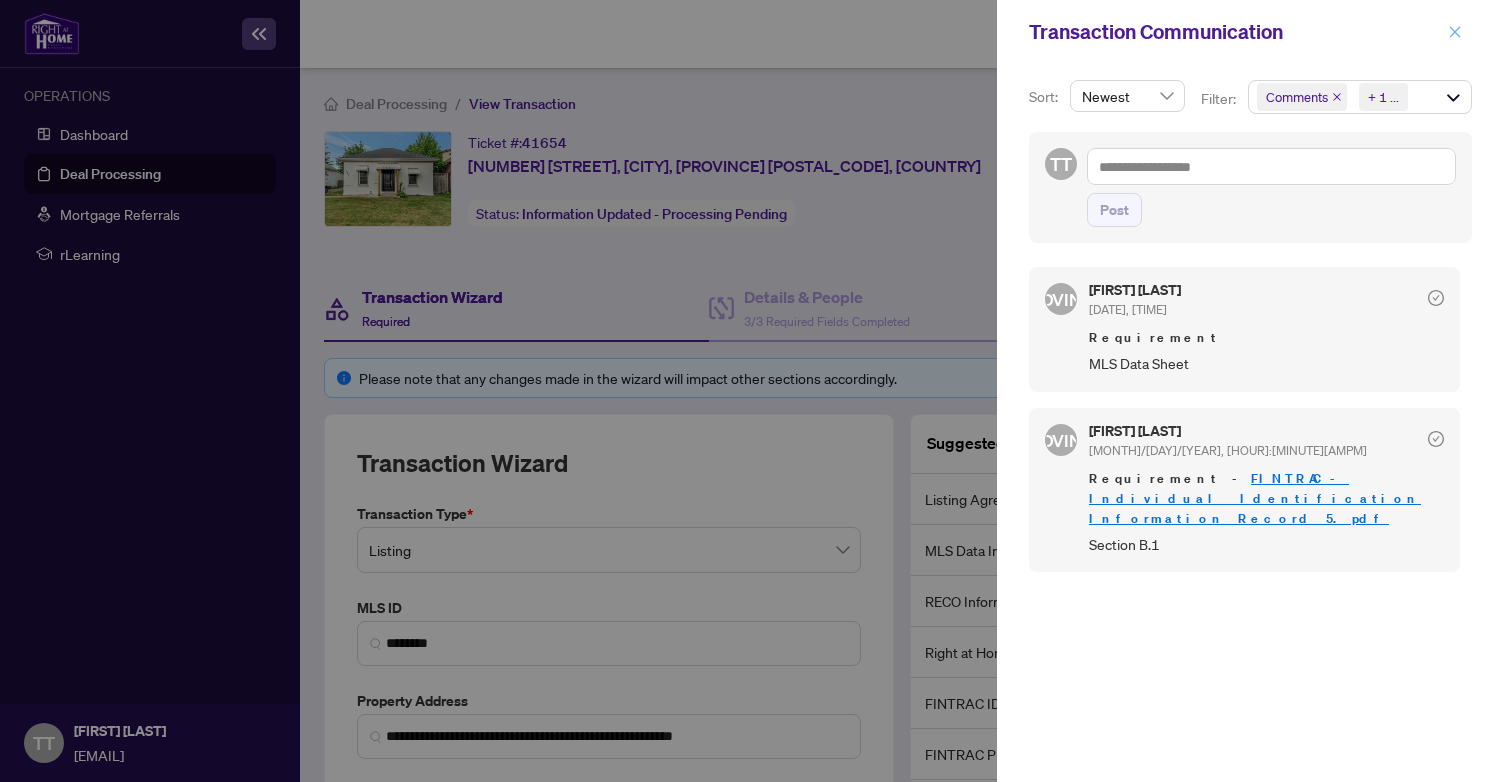 click at bounding box center [1455, 32] 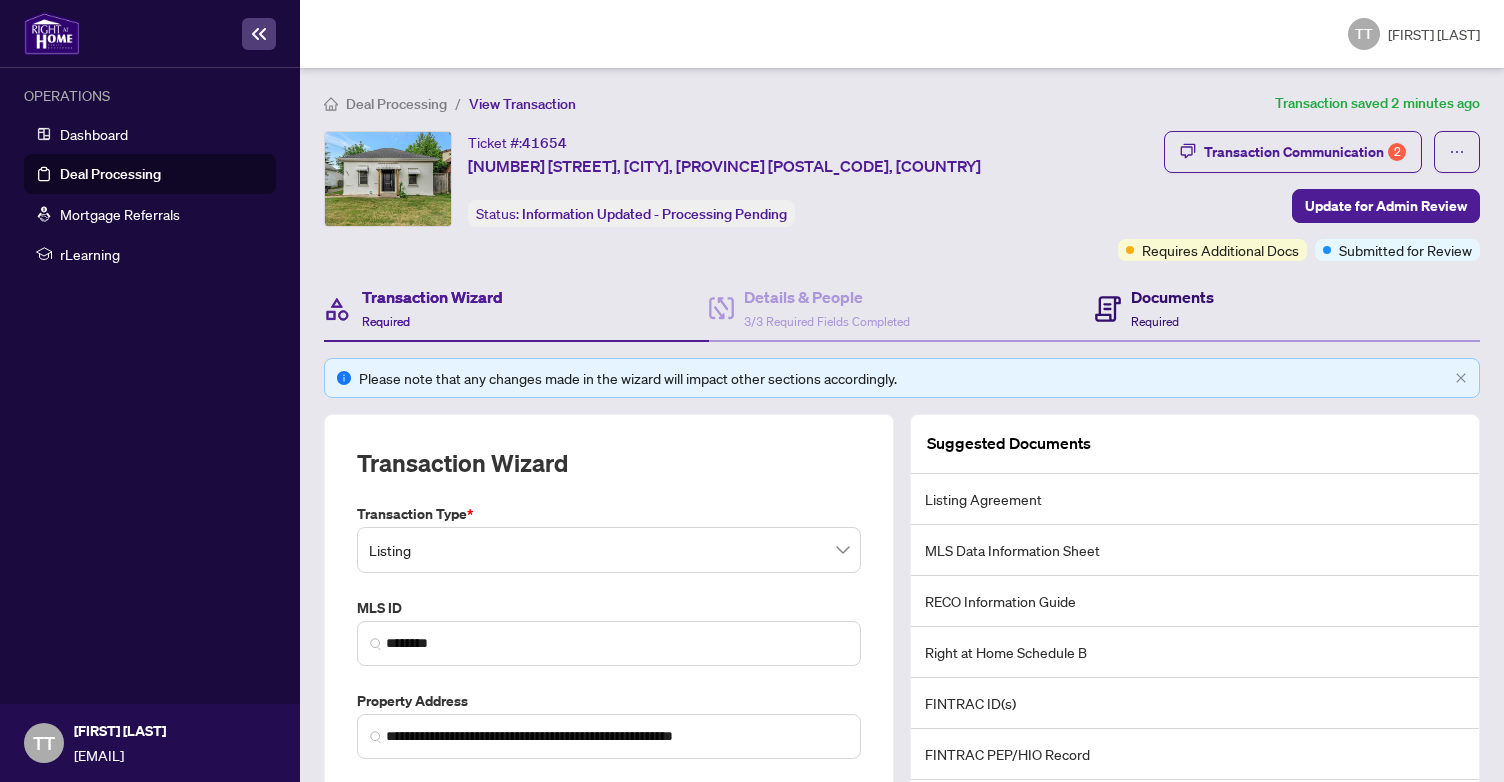 click on "Required" at bounding box center (1155, 321) 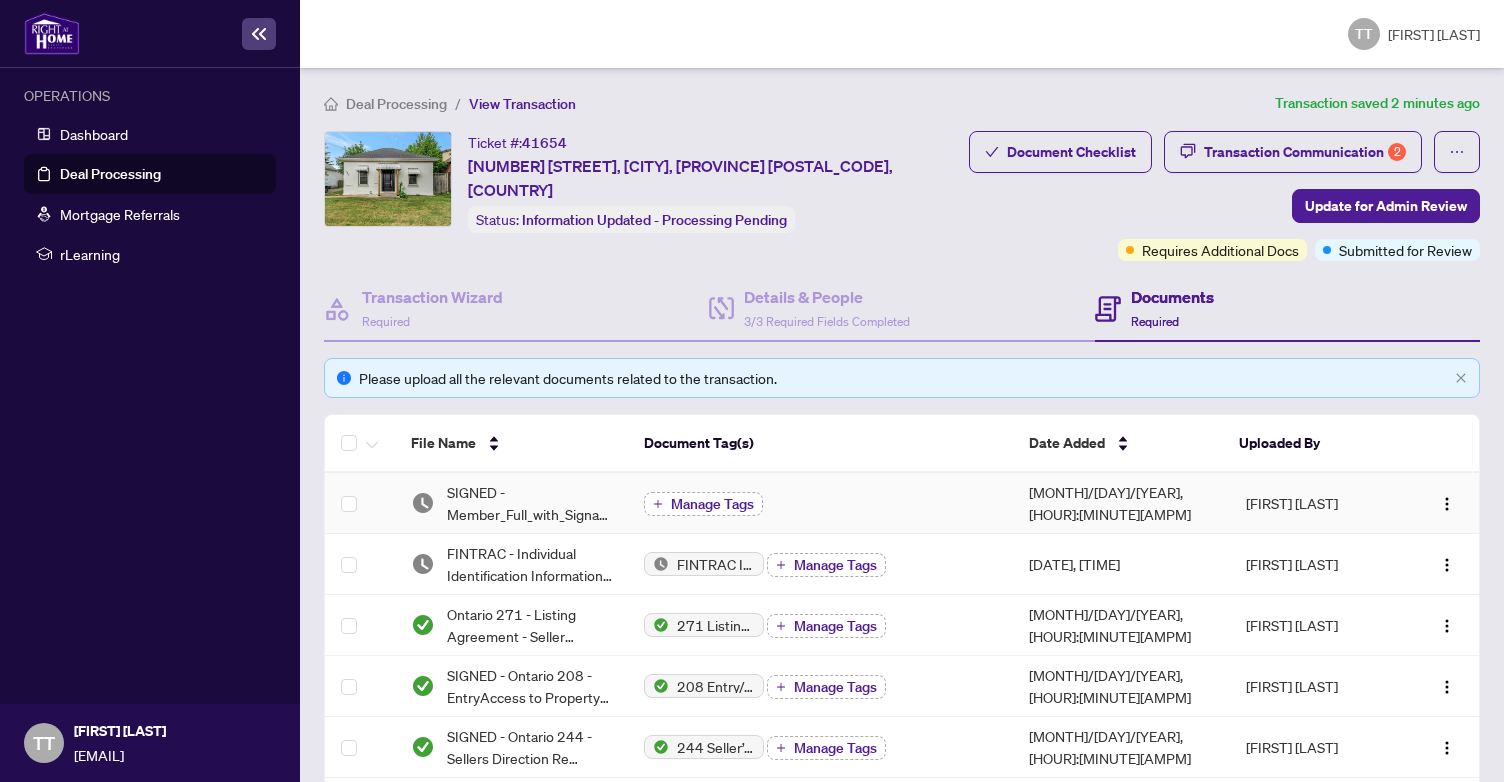 click on "Manage Tags" at bounding box center [712, 504] 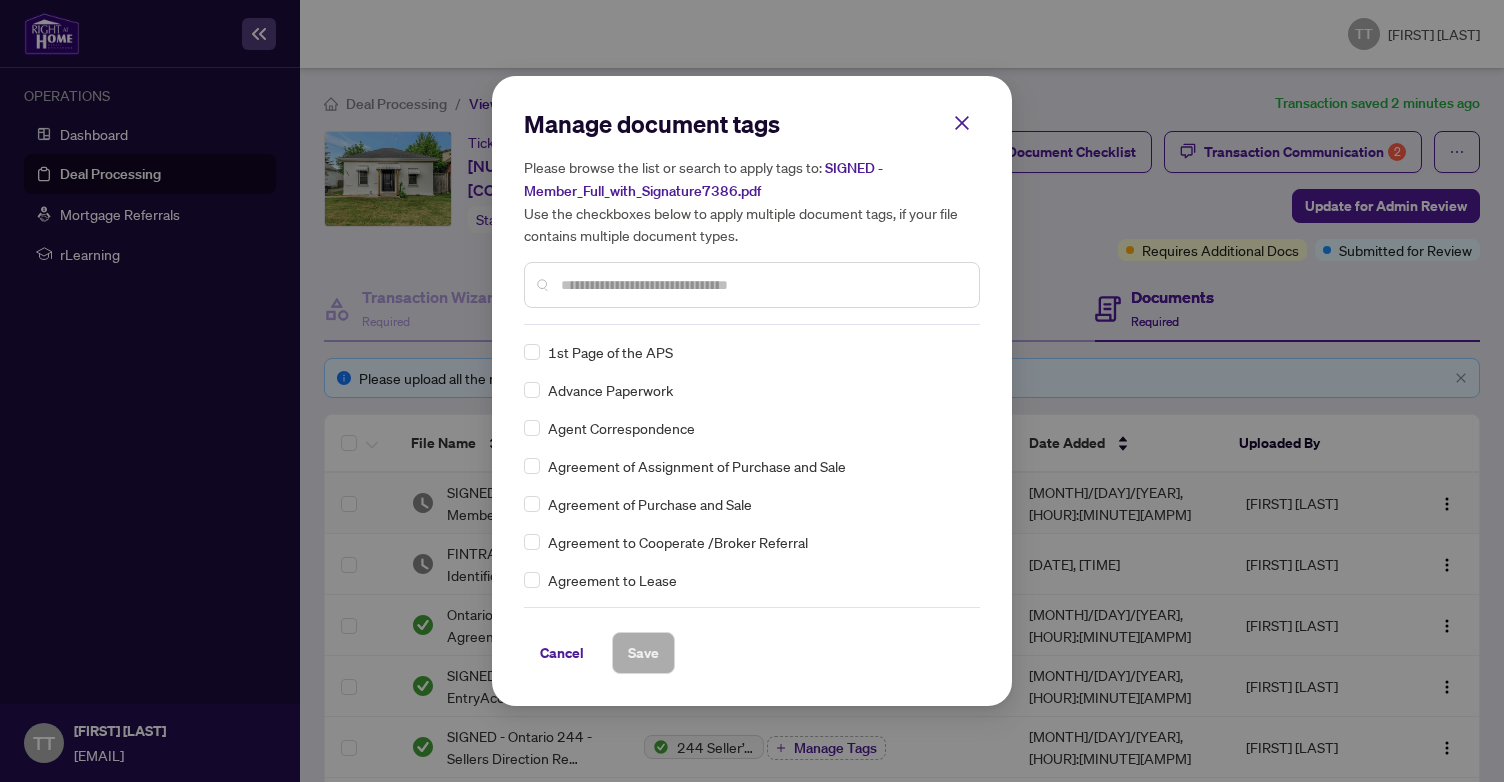 click at bounding box center [762, 285] 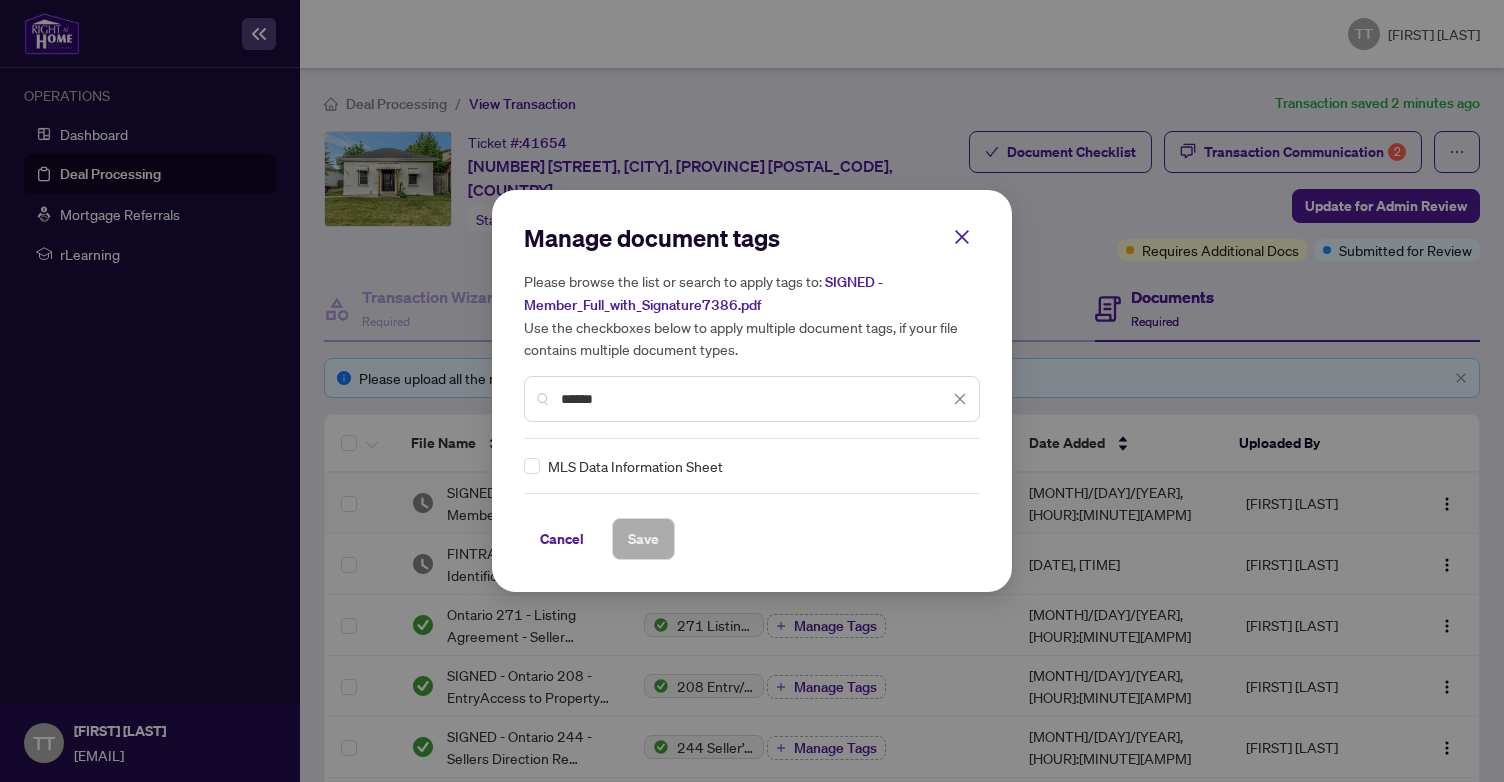 type on "******" 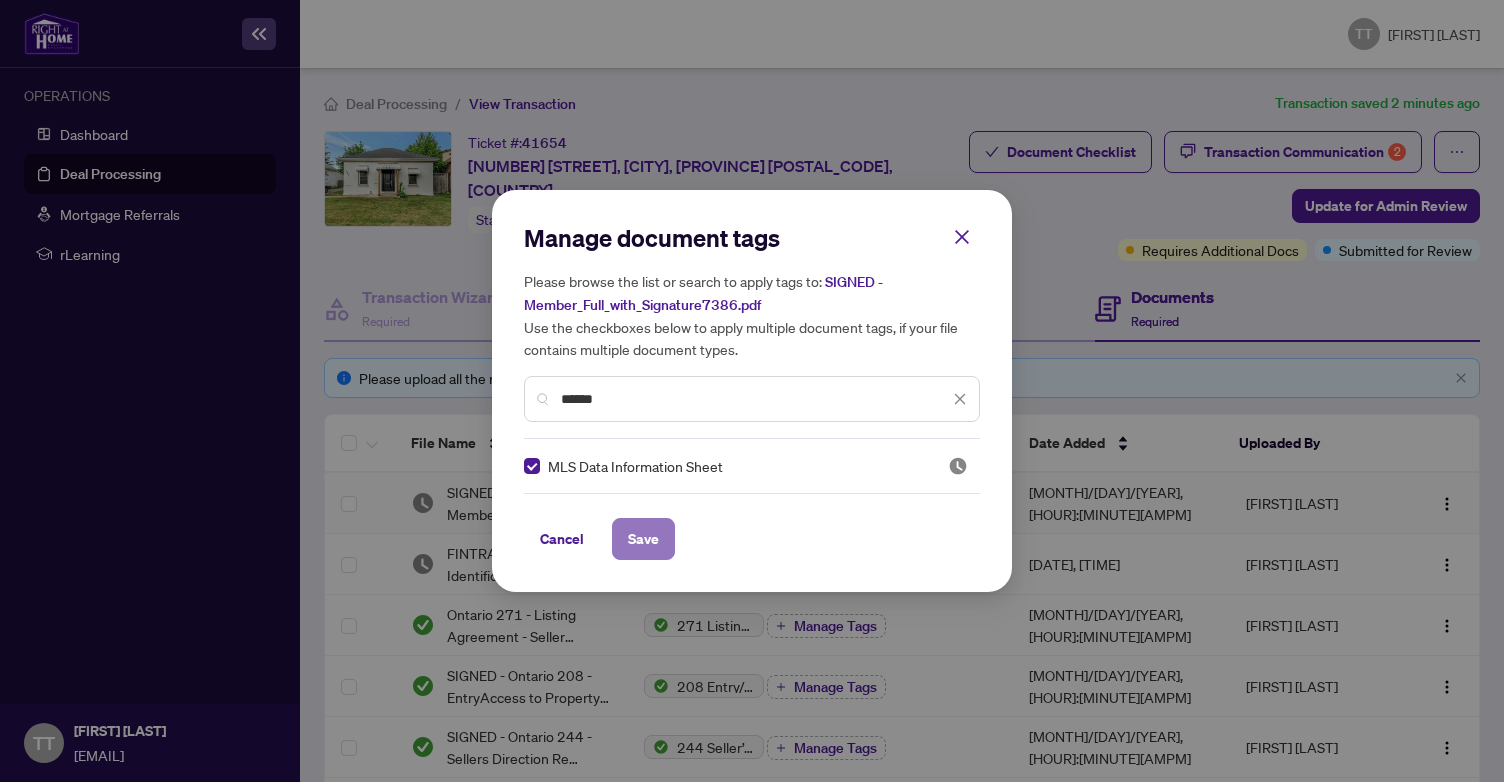 click on "Save" at bounding box center (643, 539) 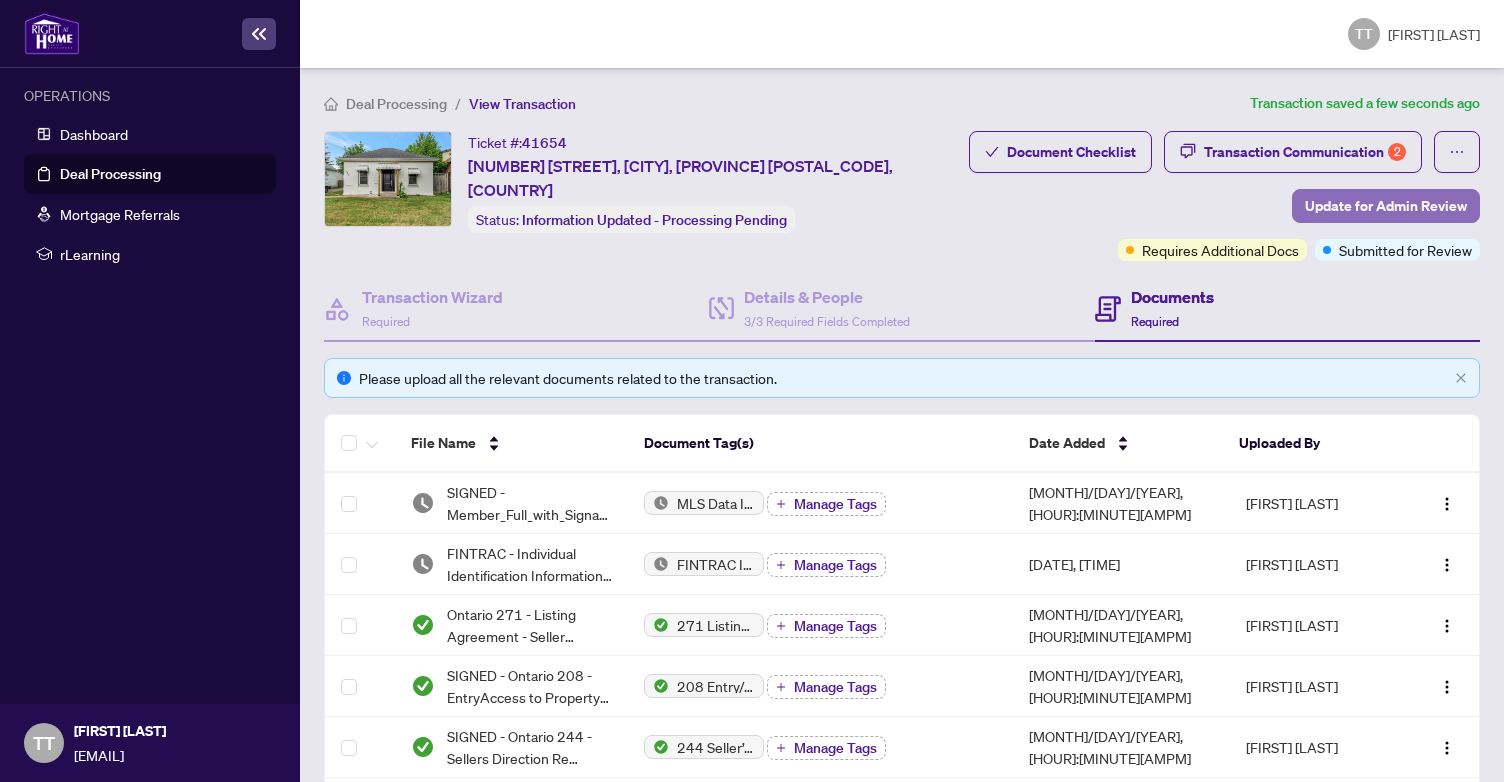 click on "Update for Admin Review" at bounding box center (1386, 206) 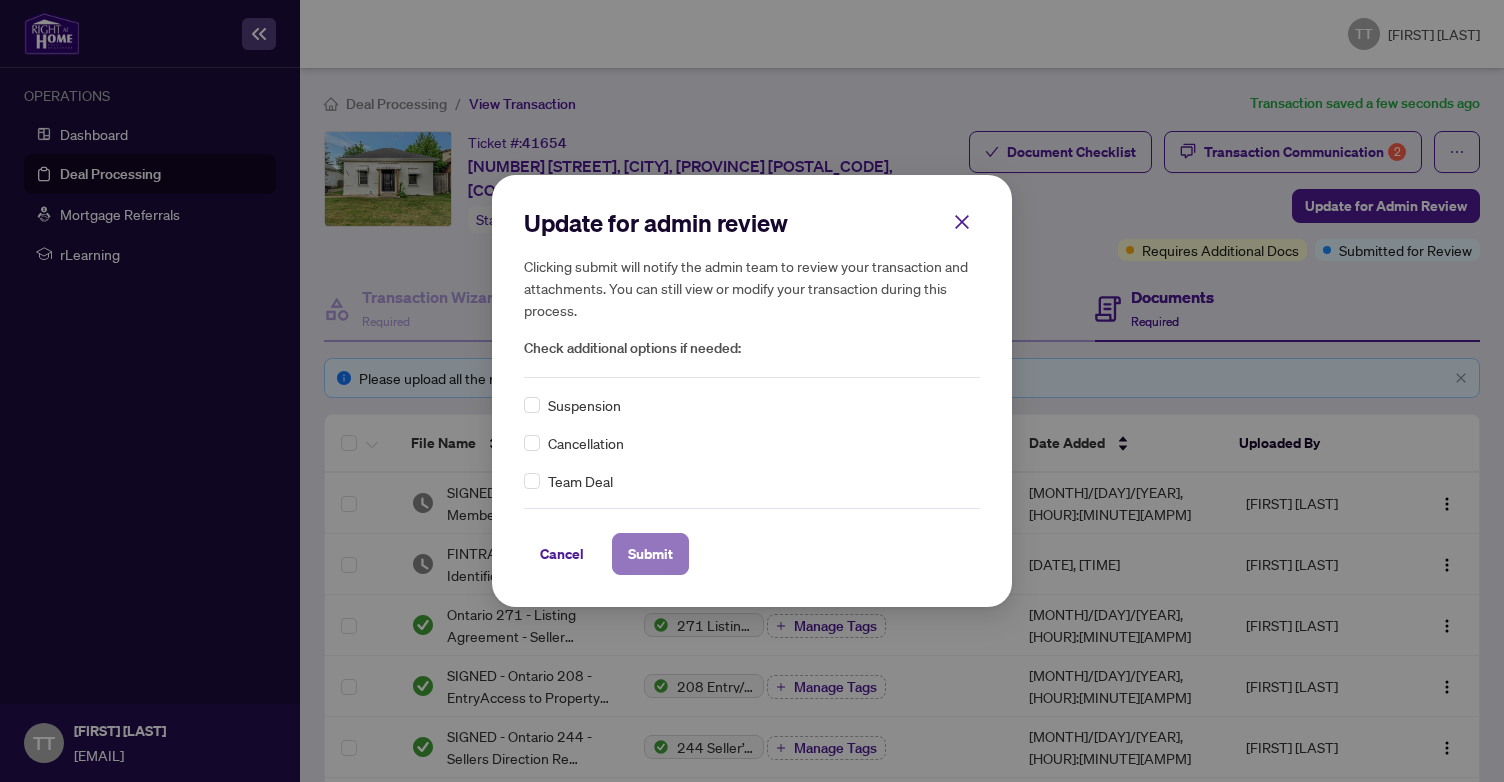 click on "Submit" at bounding box center [0, 0] 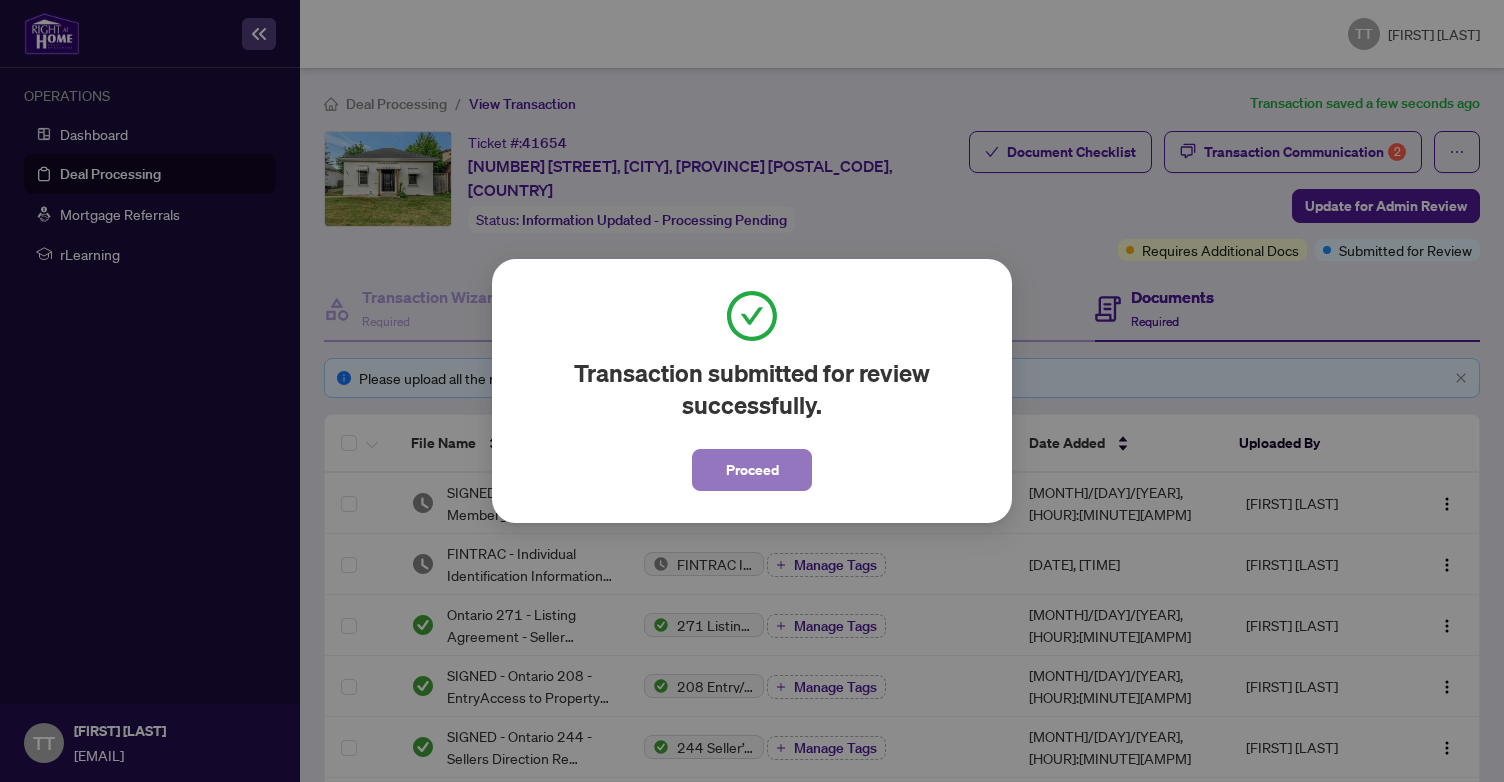 click on "Proceed" at bounding box center (752, 470) 